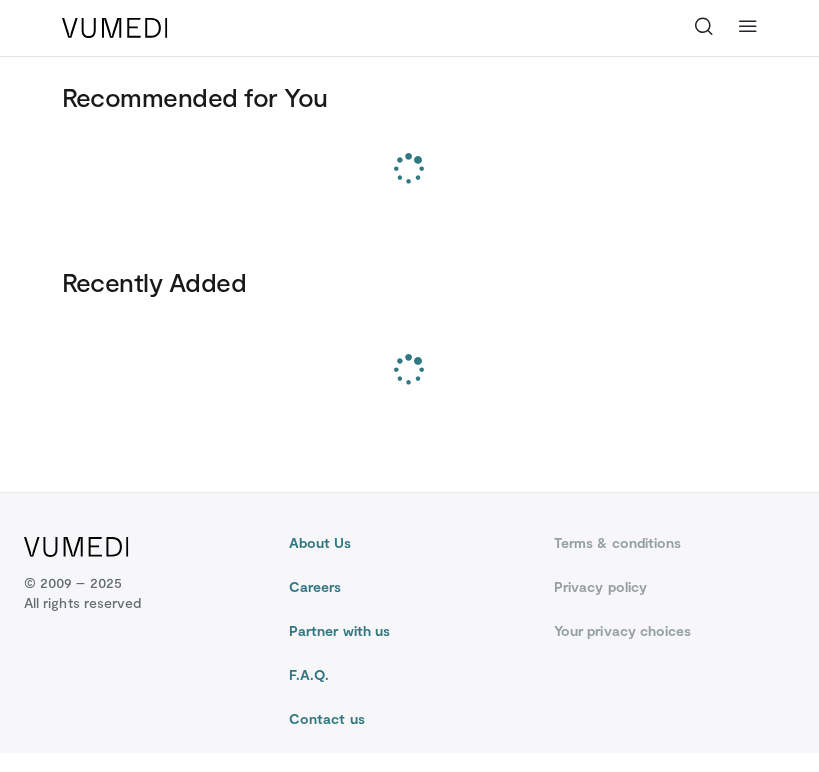 scroll, scrollTop: 0, scrollLeft: 0, axis: both 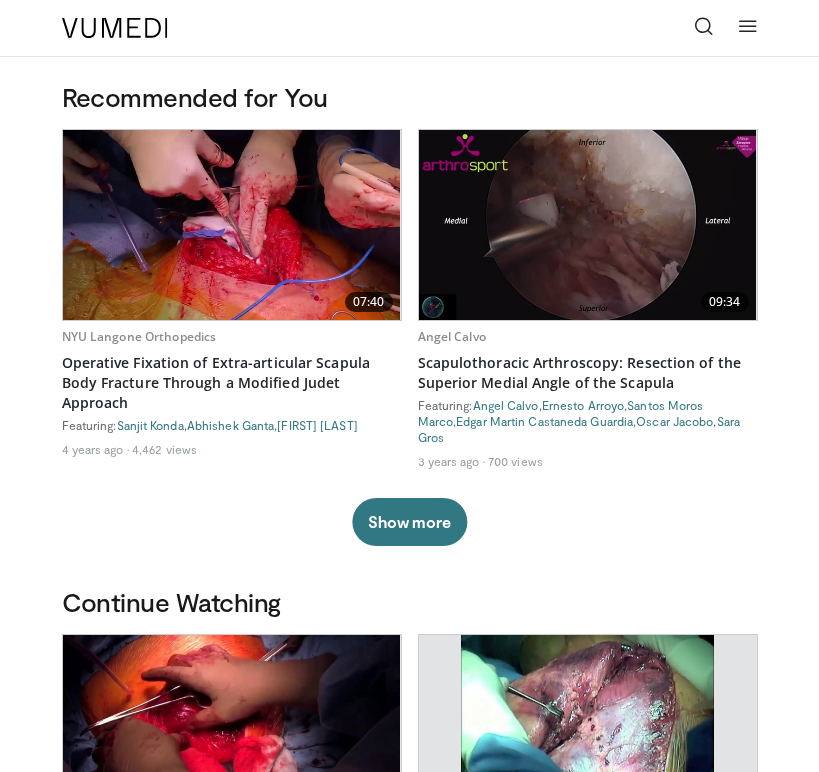 click at bounding box center [704, 26] 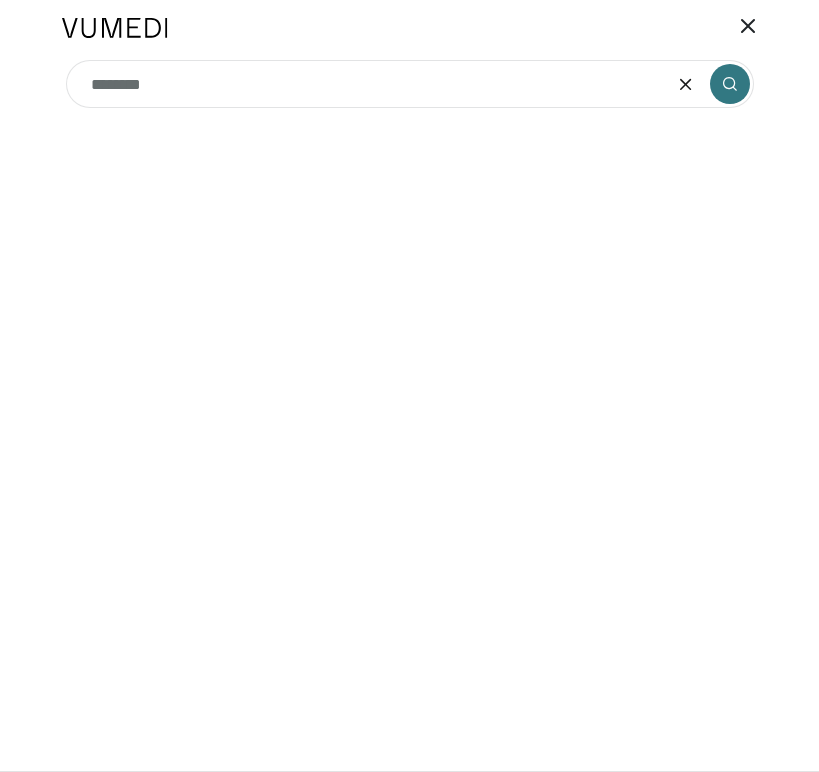 type on "********" 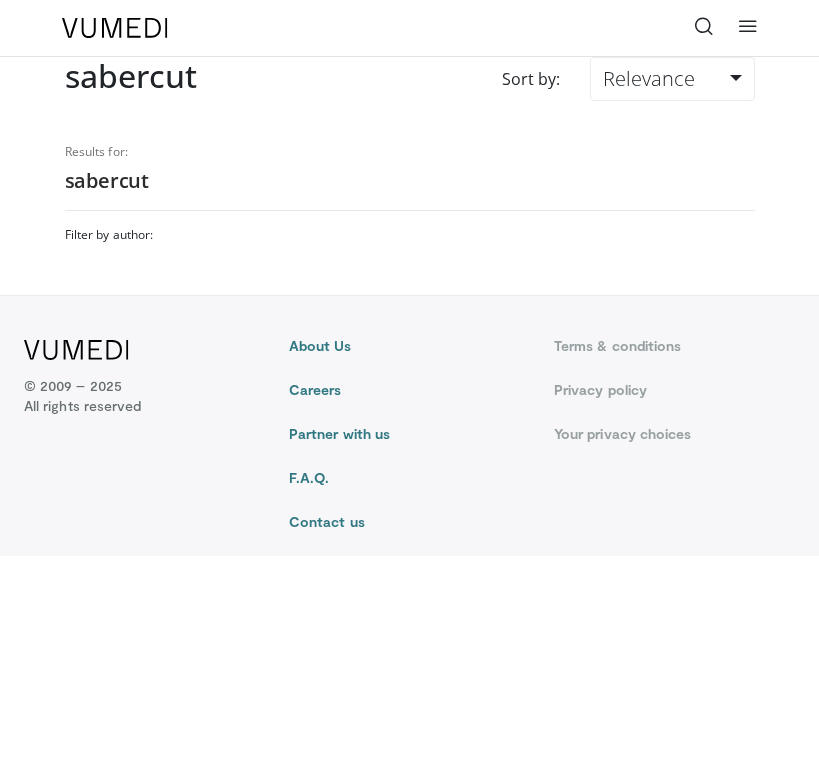 scroll, scrollTop: 0, scrollLeft: 0, axis: both 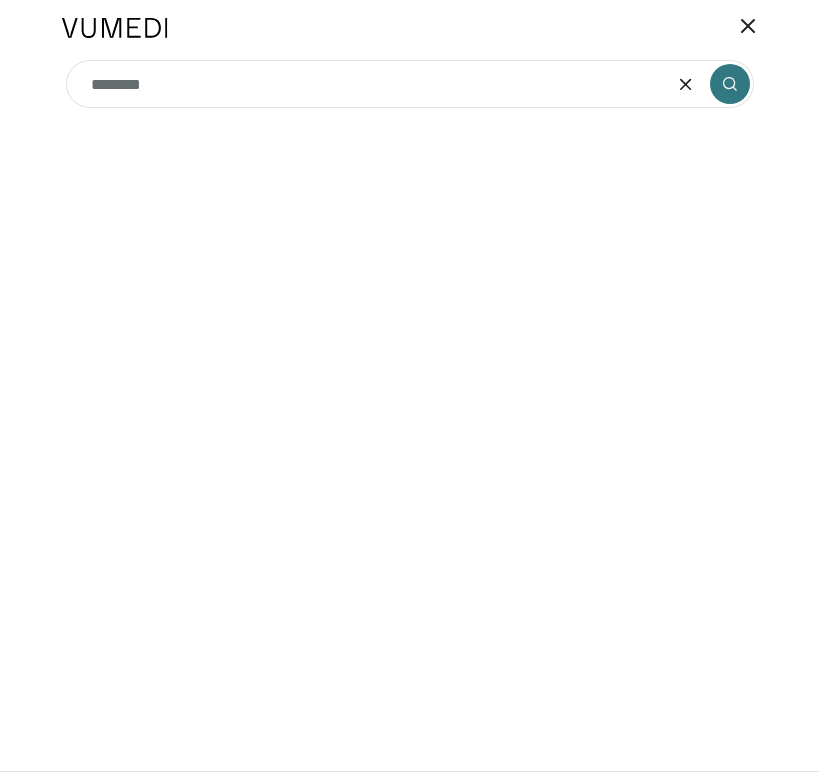 click on "********" at bounding box center (410, 84) 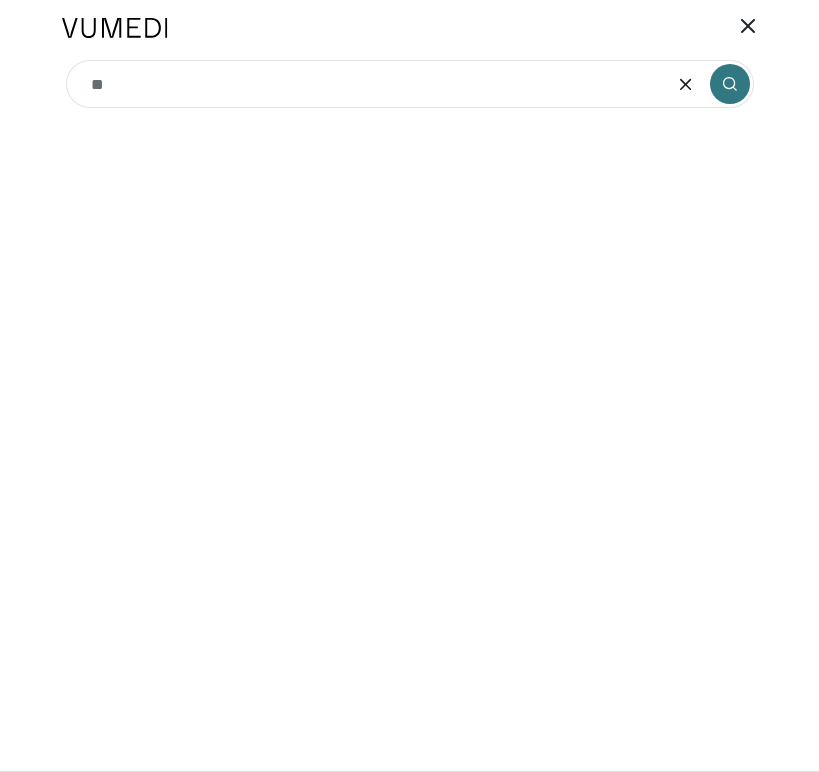 type on "*" 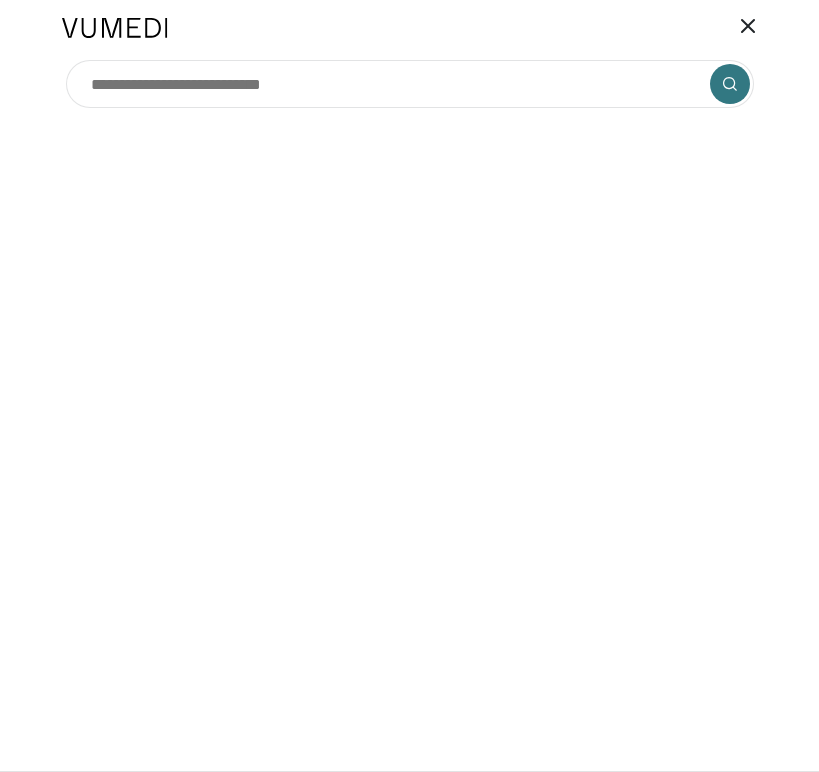 paste on "**********" 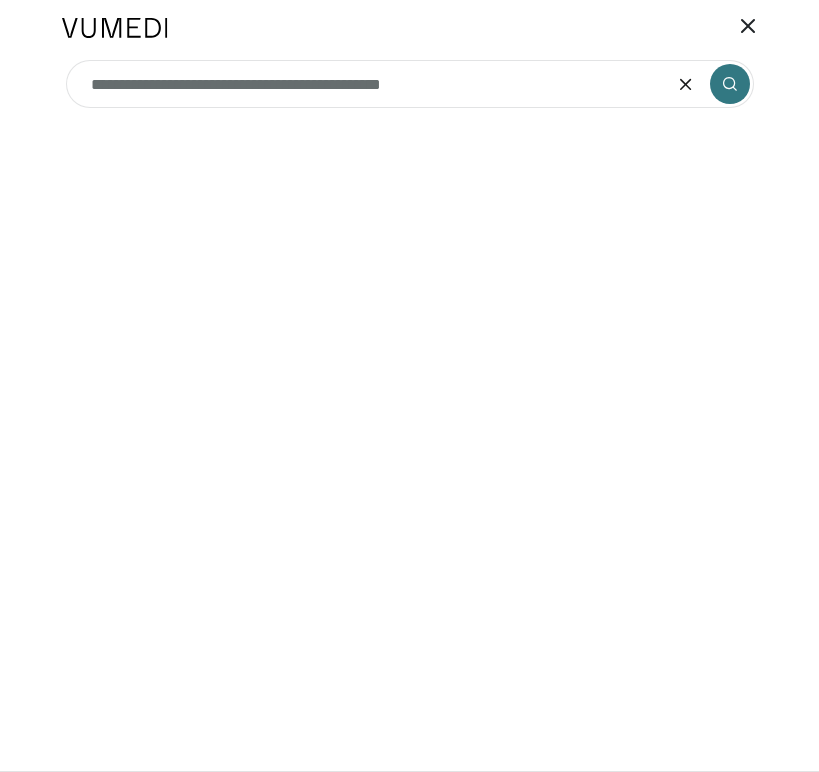 type on "**********" 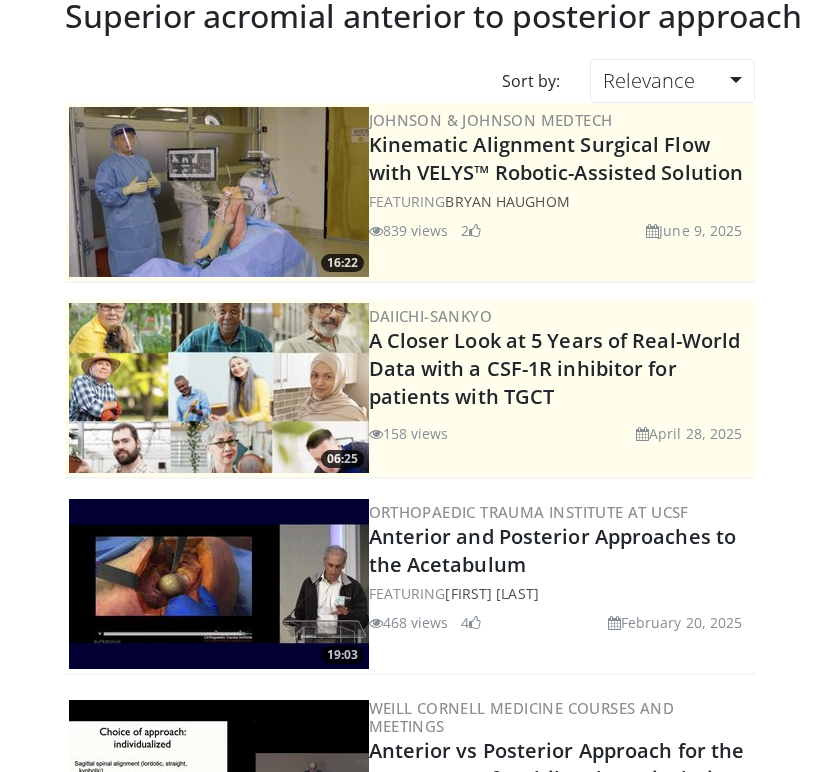 scroll, scrollTop: 0, scrollLeft: 0, axis: both 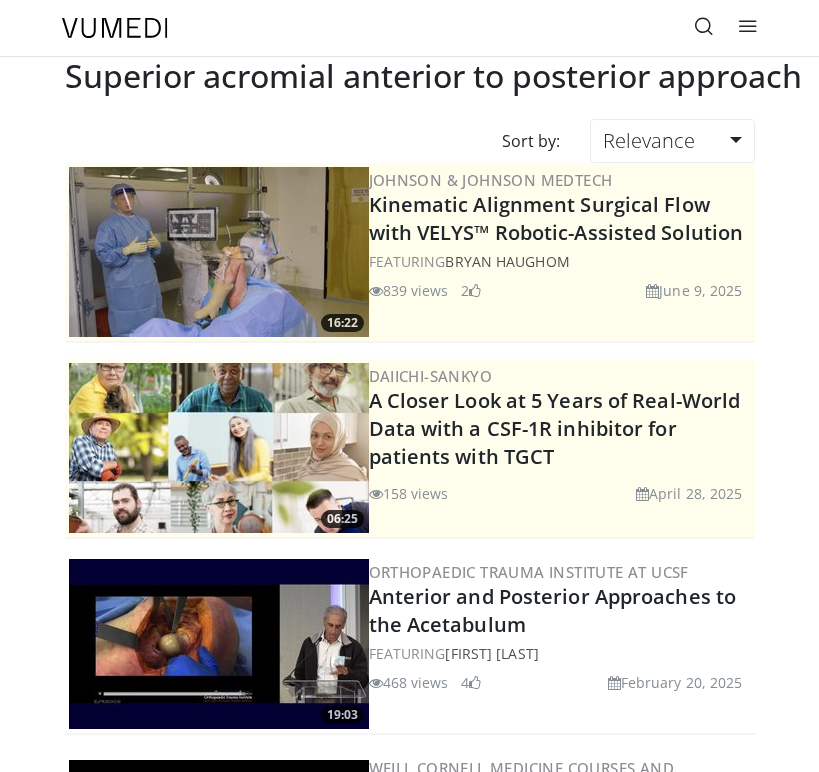 click at bounding box center (704, 28) 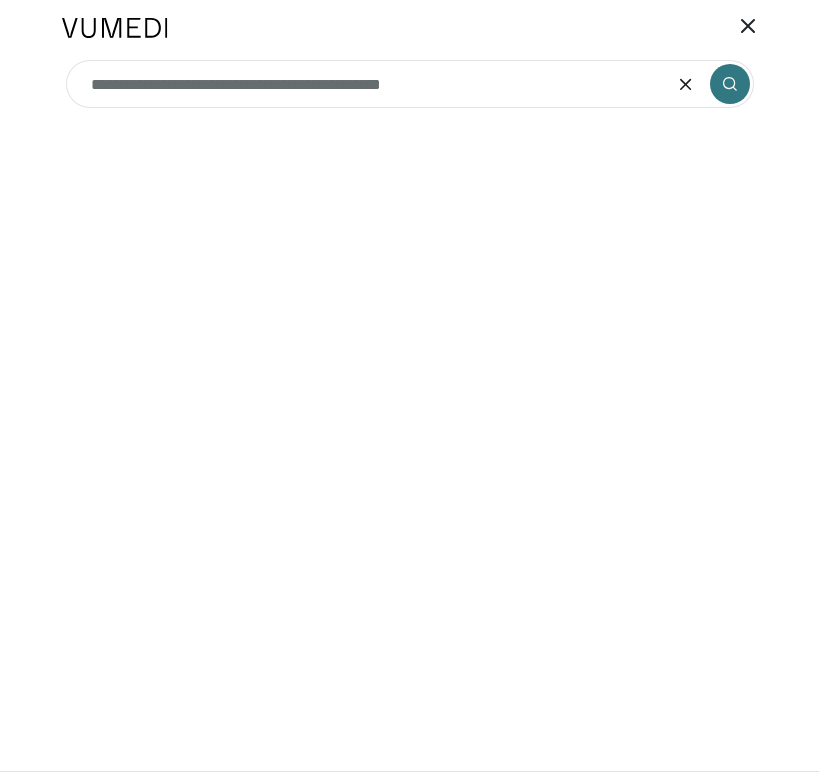 click on "**********" at bounding box center (410, 84) 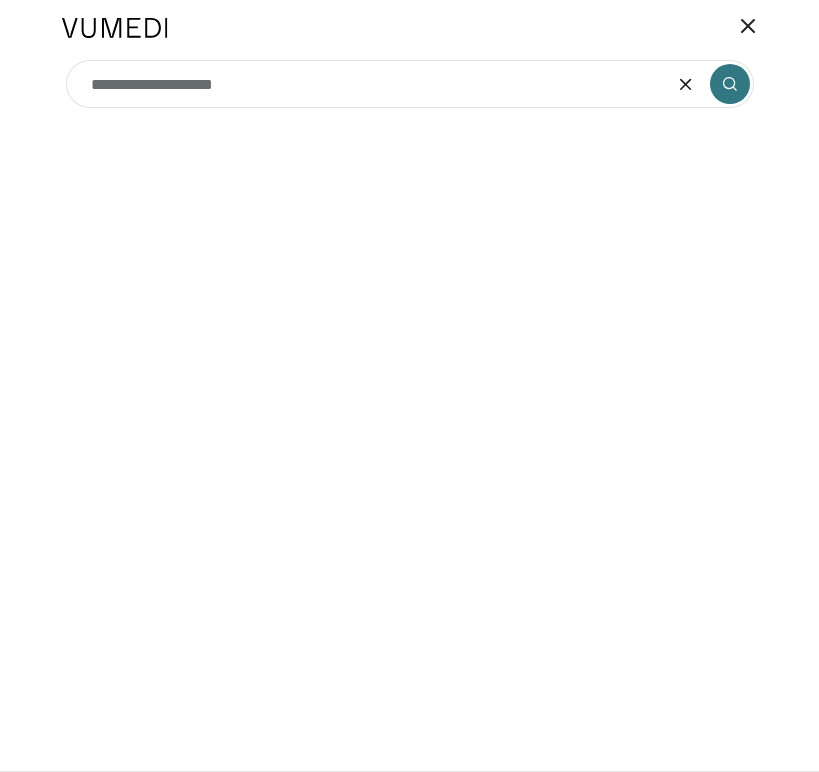 type on "**********" 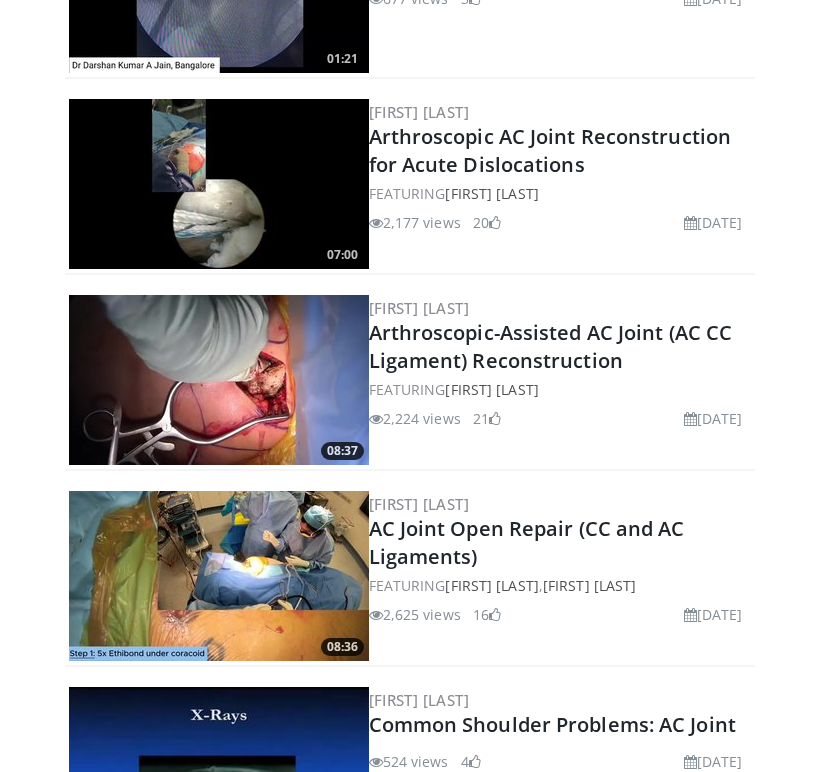 scroll, scrollTop: 690, scrollLeft: 0, axis: vertical 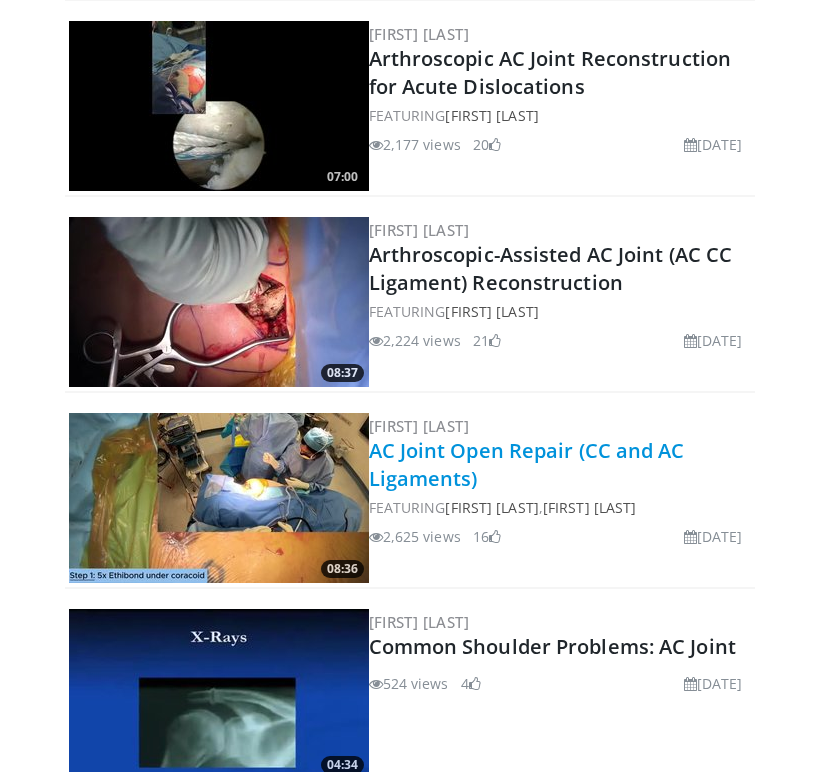 click on "AC Joint Open Repair (CC and AC Ligaments)" at bounding box center (527, 464) 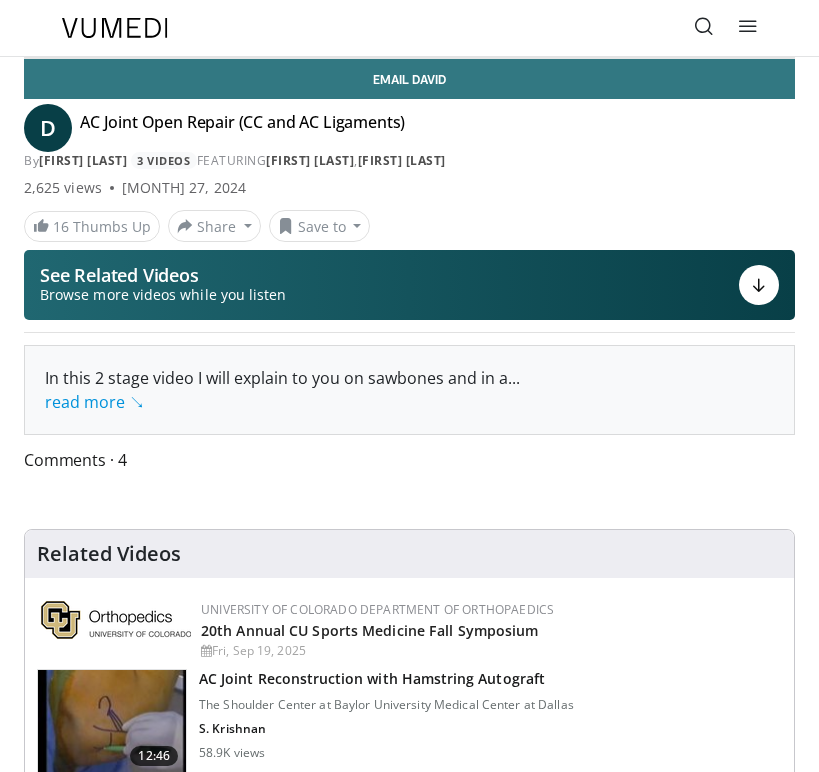 scroll, scrollTop: 0, scrollLeft: 0, axis: both 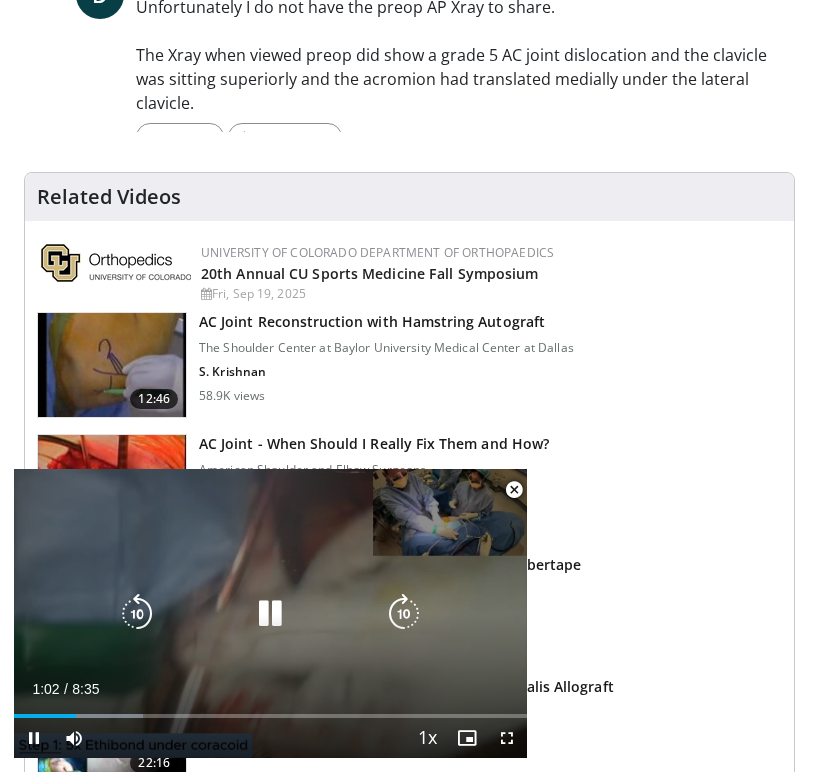 click on "10 seconds
Tap to unmute" at bounding box center (270, 613) 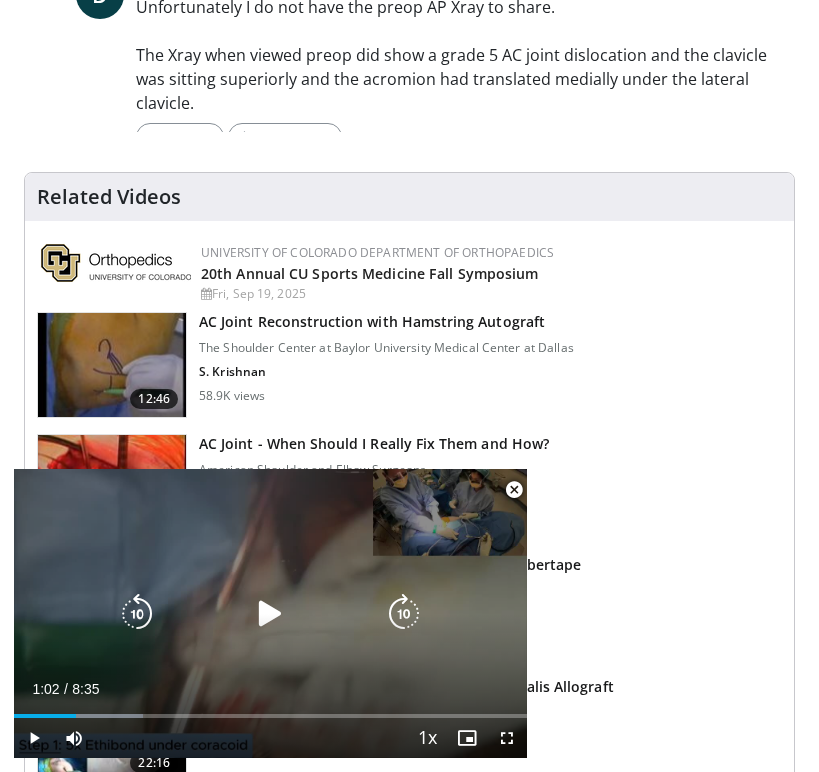 click at bounding box center (270, 614) 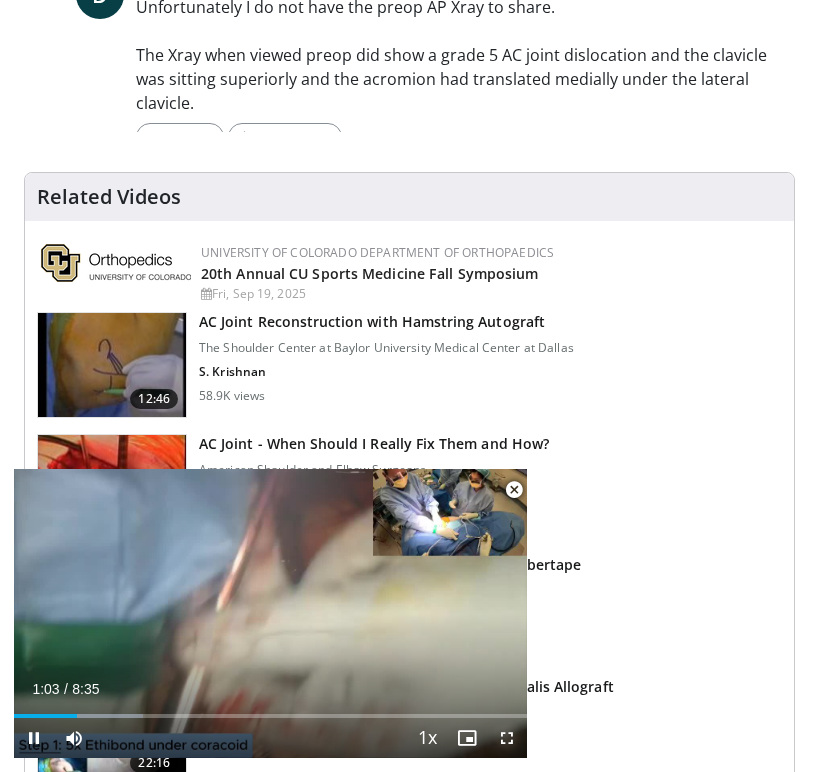click at bounding box center [507, 738] 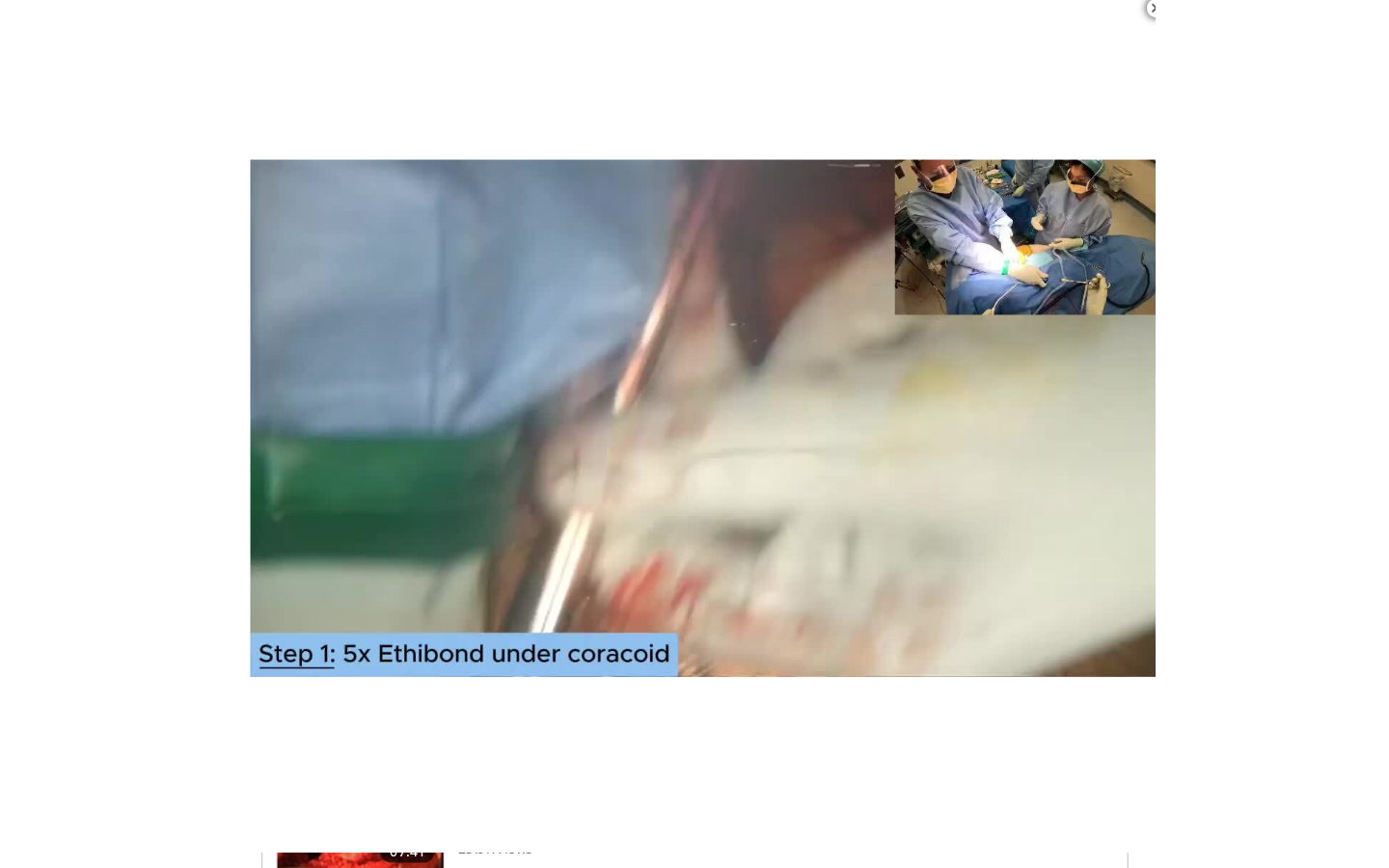 scroll, scrollTop: 868, scrollLeft: 0, axis: vertical 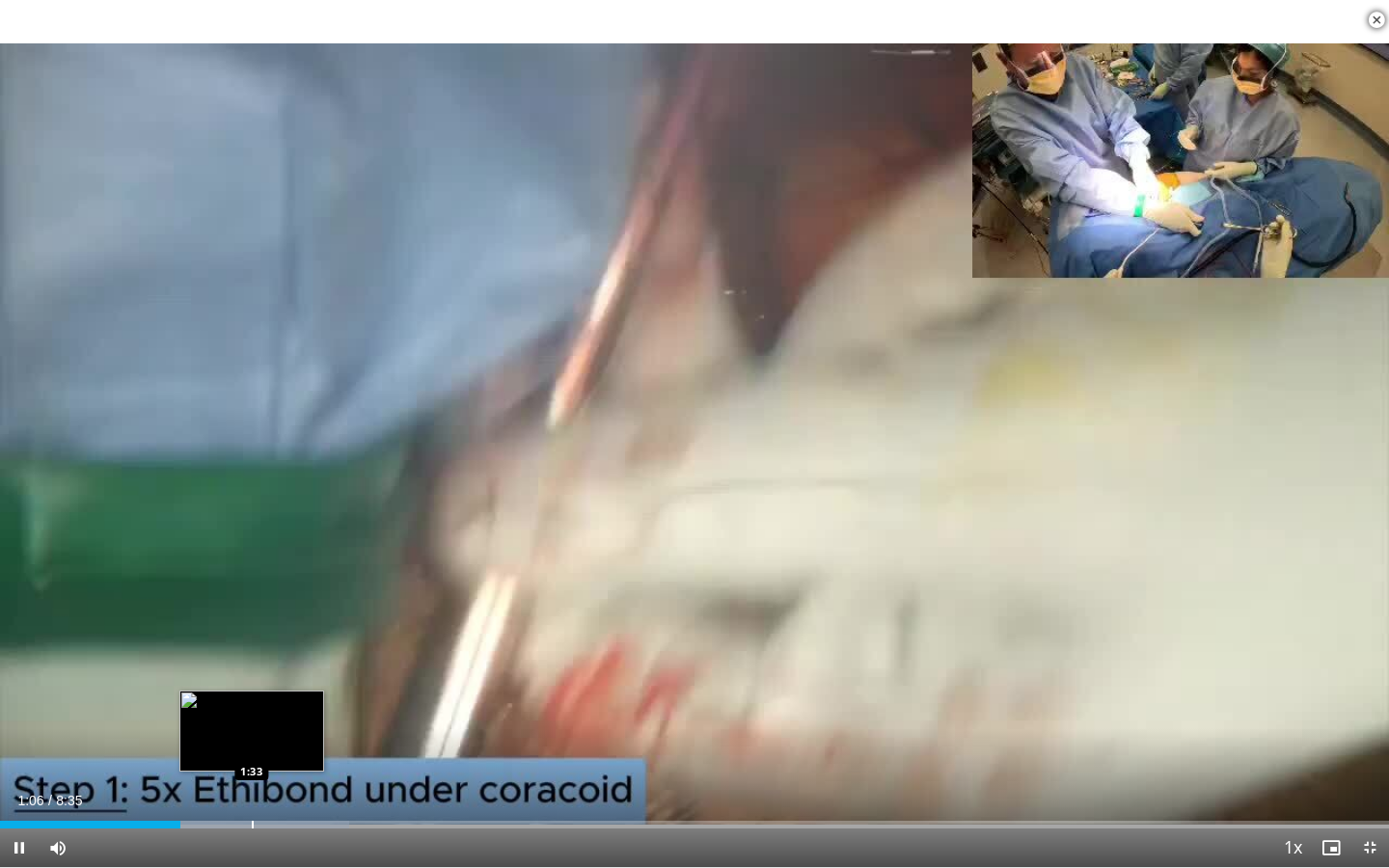 click at bounding box center (253, 825) 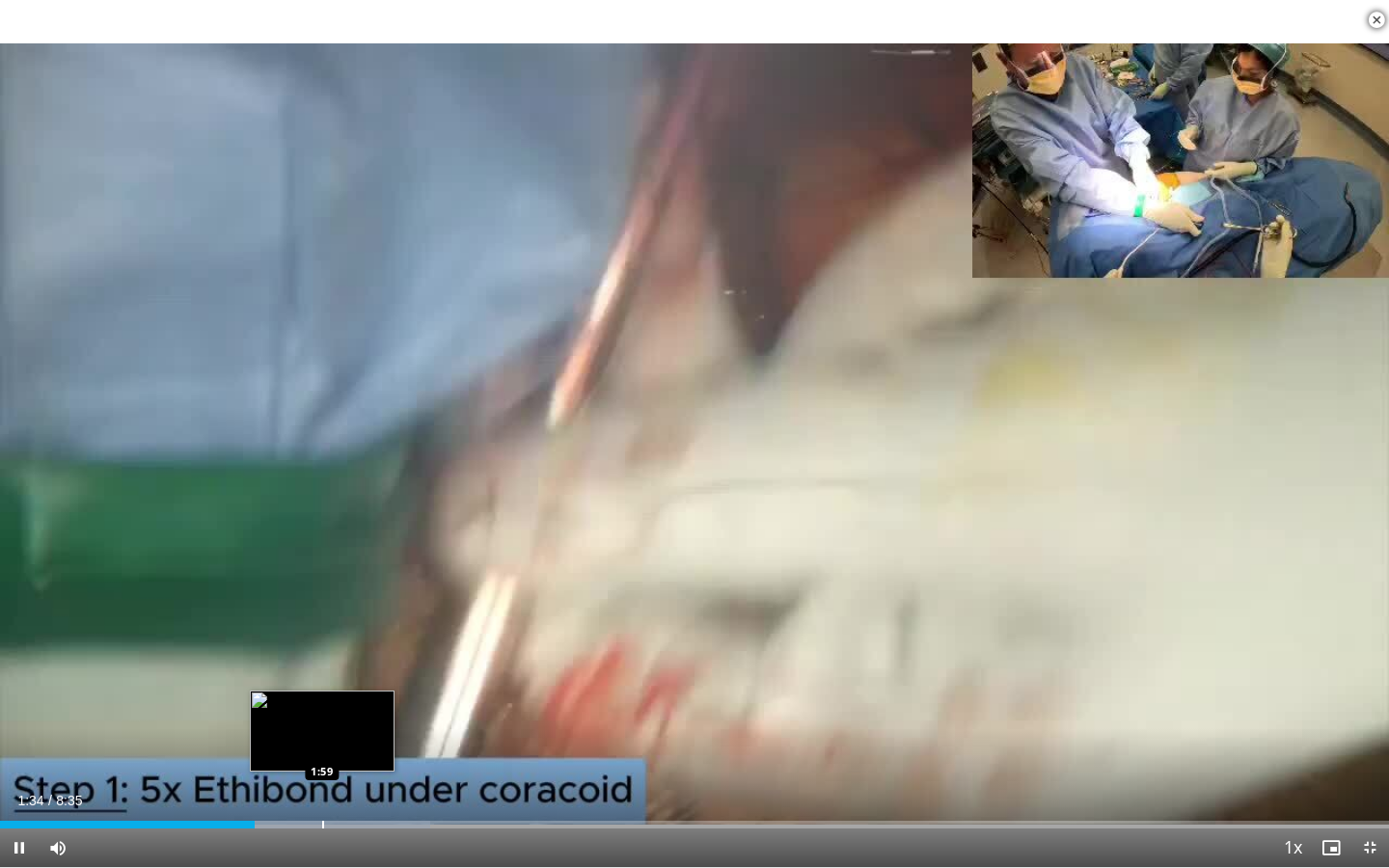 click at bounding box center (323, 825) 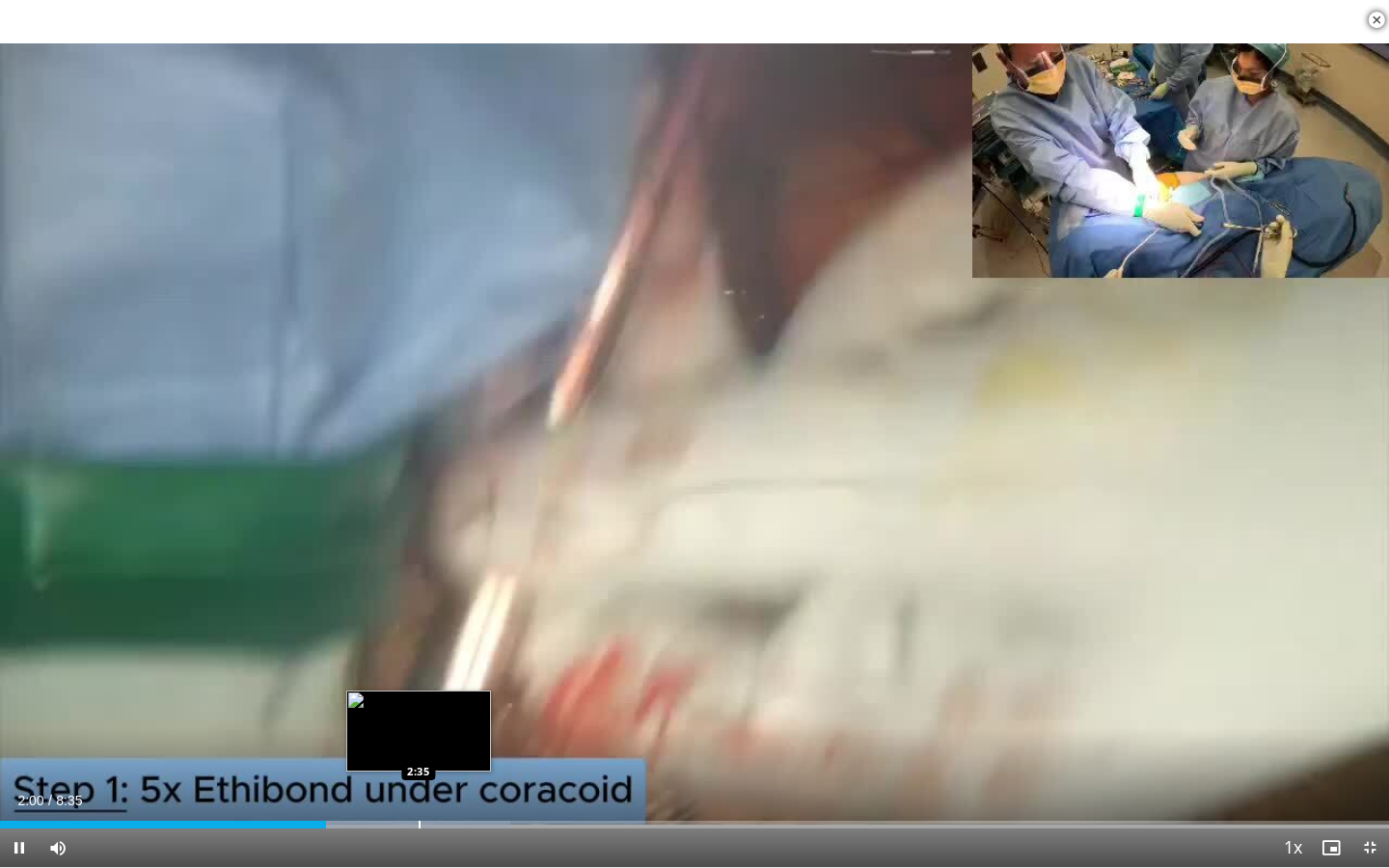 click at bounding box center (420, 825) 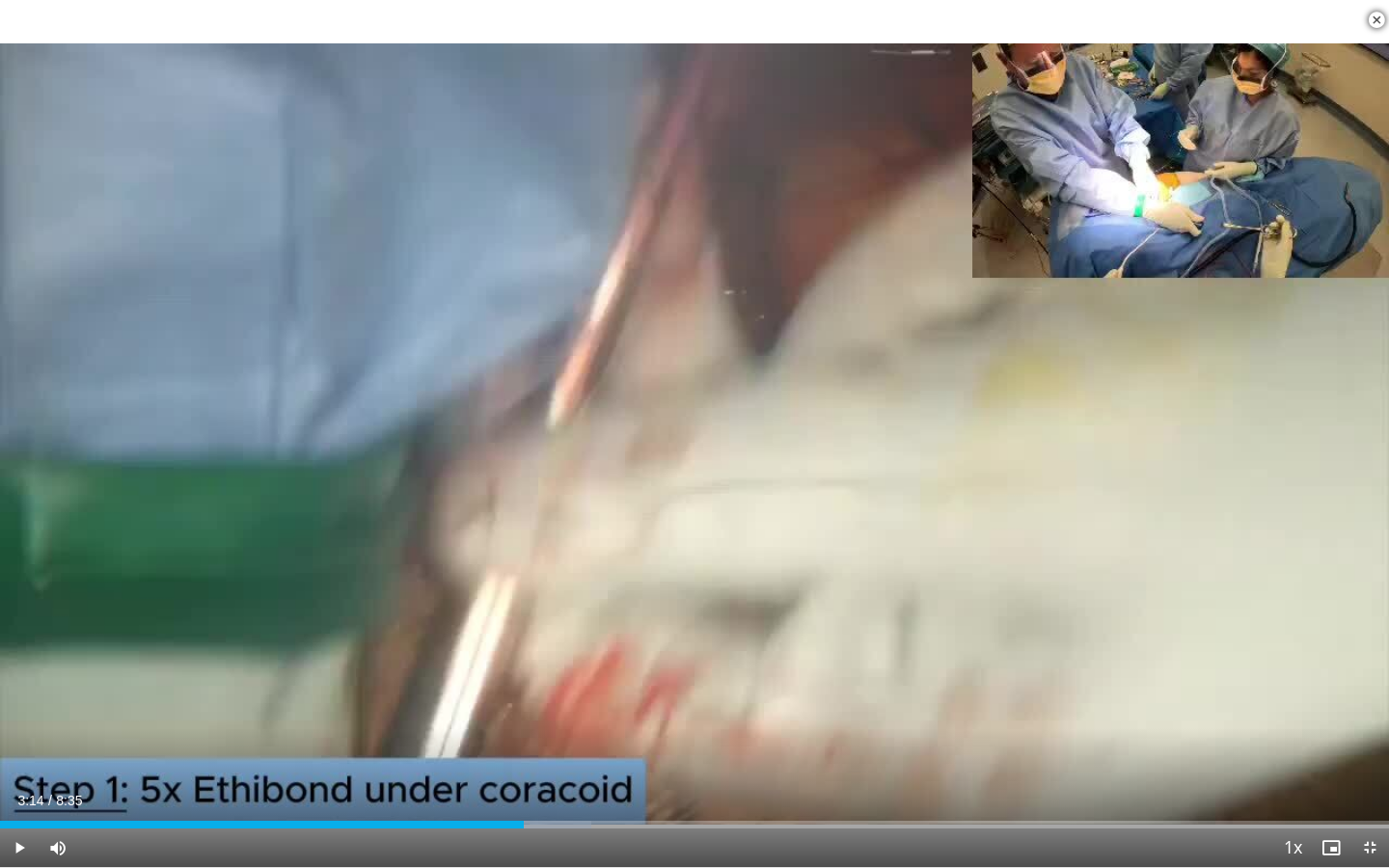 click at bounding box center [525, 825] 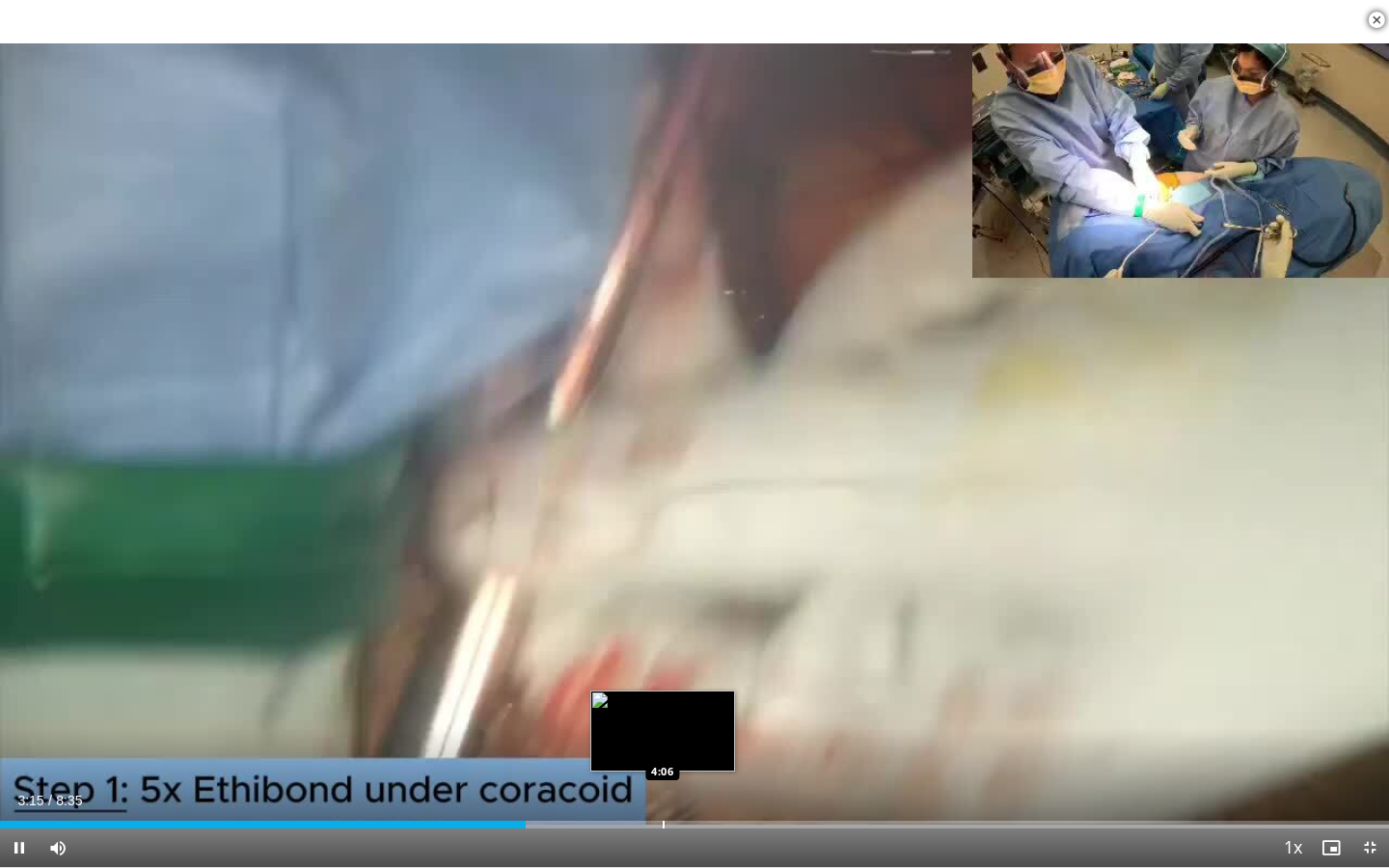 click at bounding box center [664, 825] 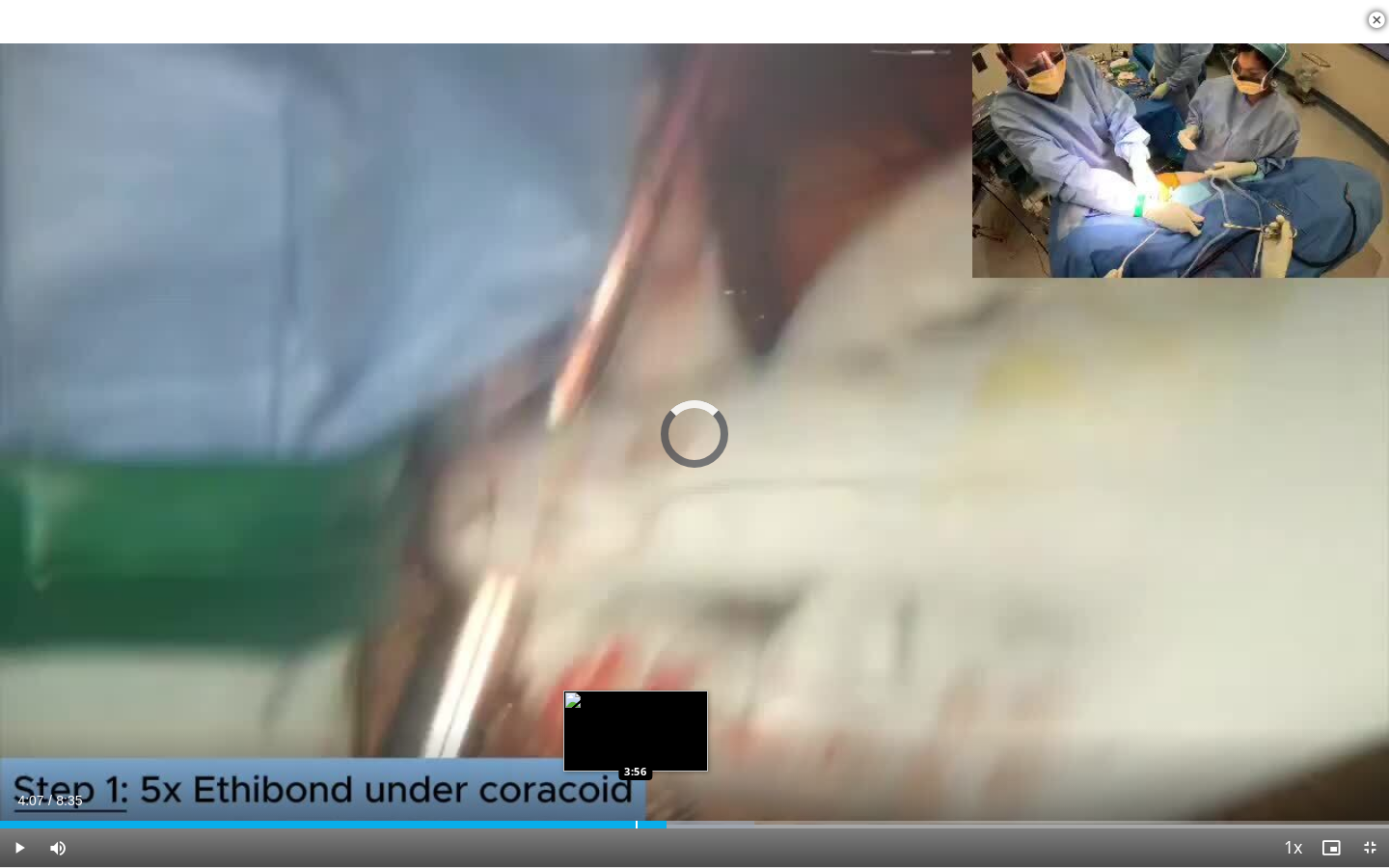 click at bounding box center [637, 825] 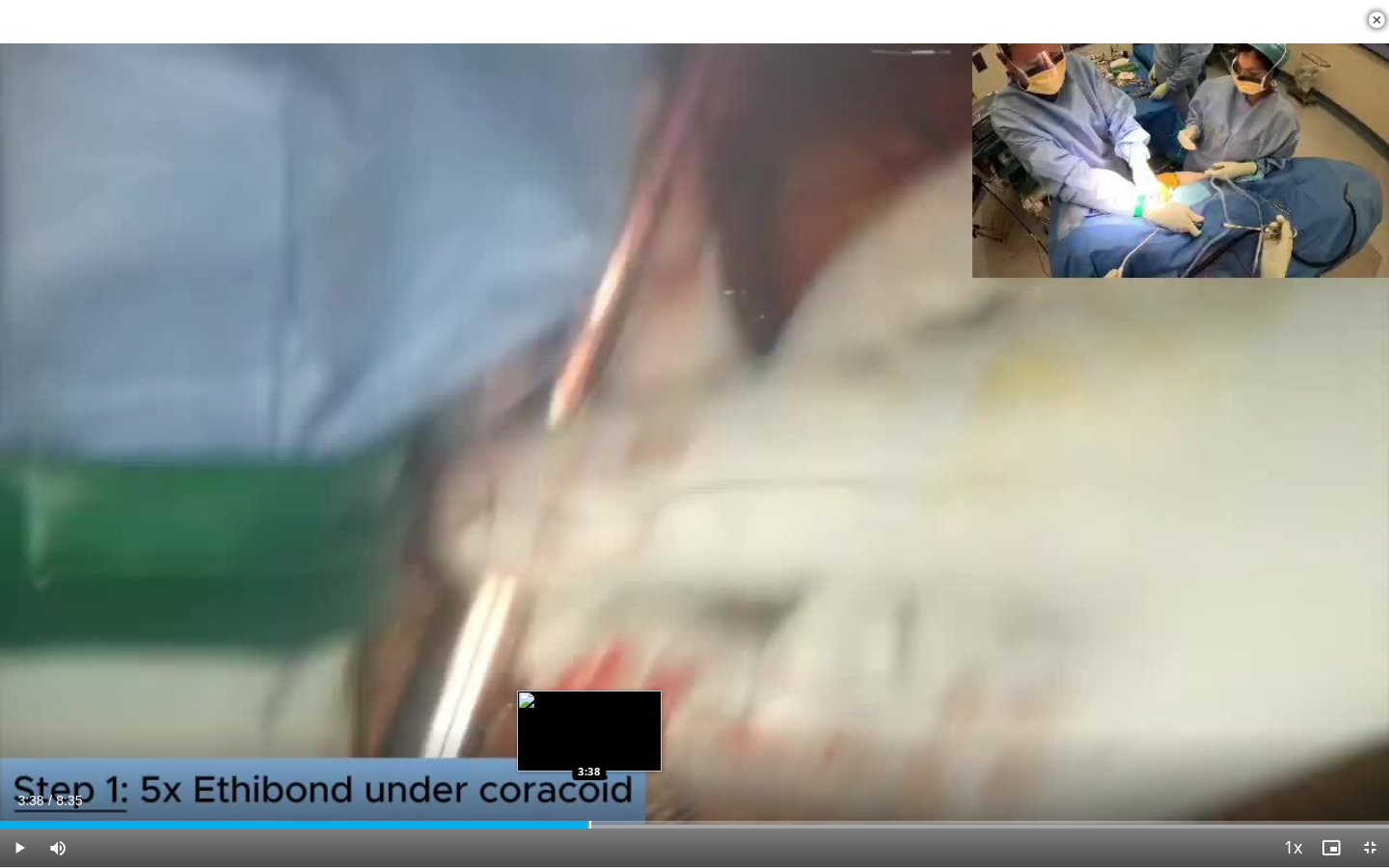click on "Loaded :  42.65% 3:38 3:38" at bounding box center (694, 825) 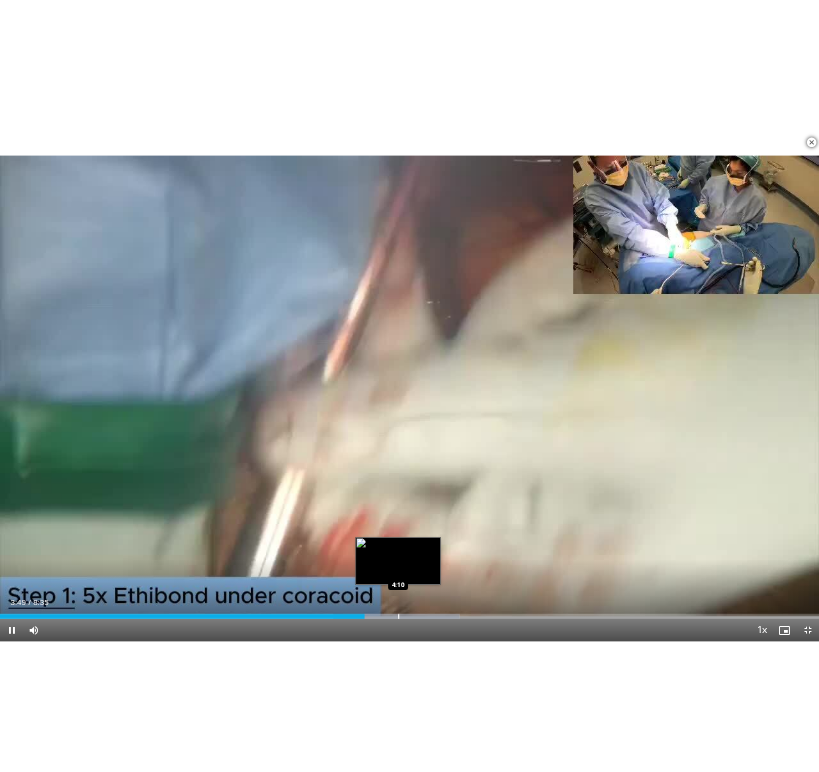 scroll, scrollTop: 230, scrollLeft: 0, axis: vertical 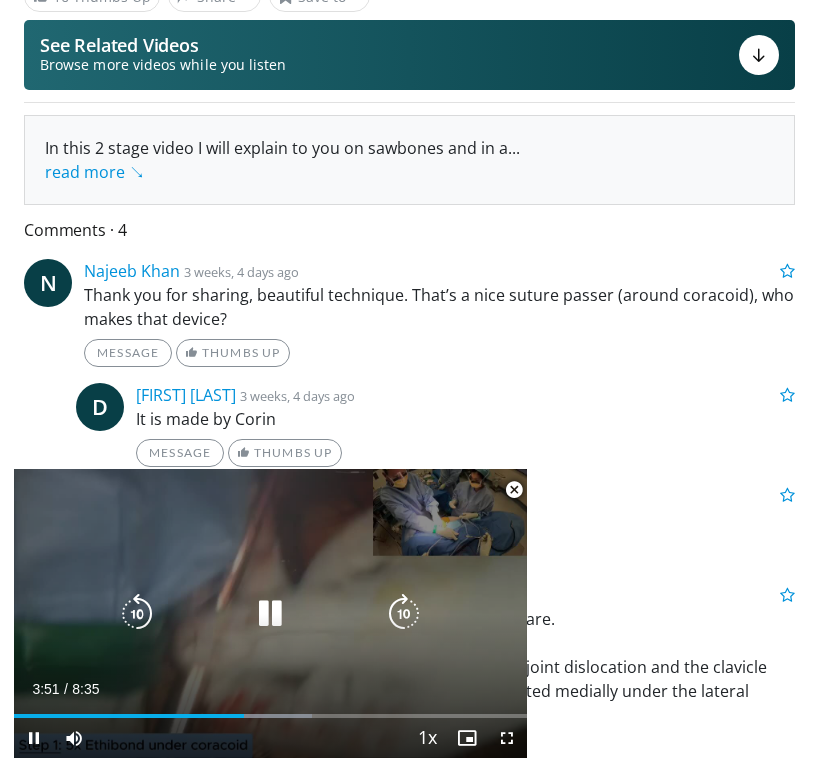 click at bounding box center (270, 614) 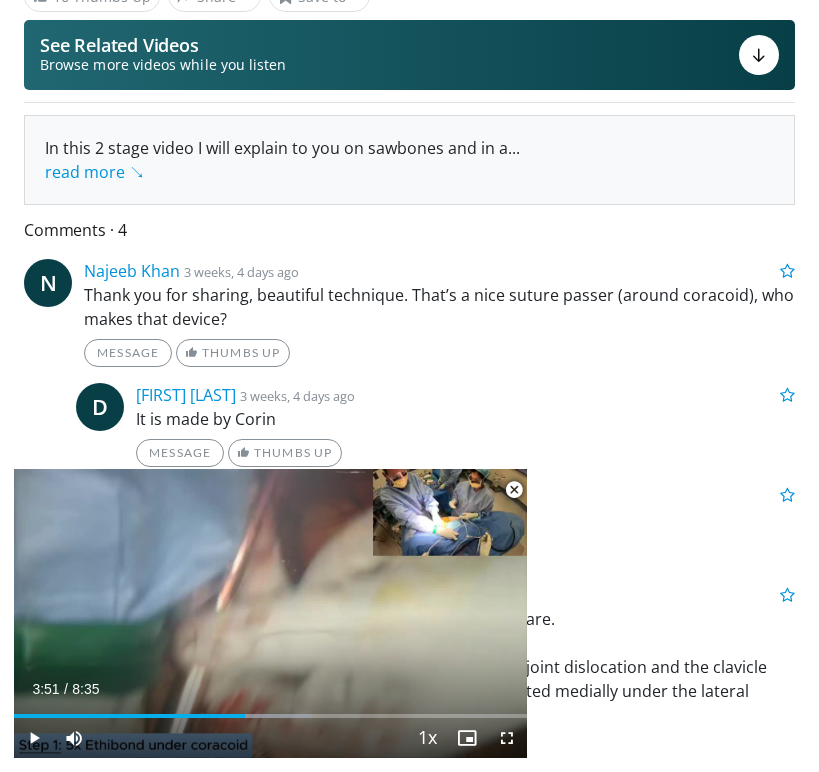 click at bounding box center (514, 490) 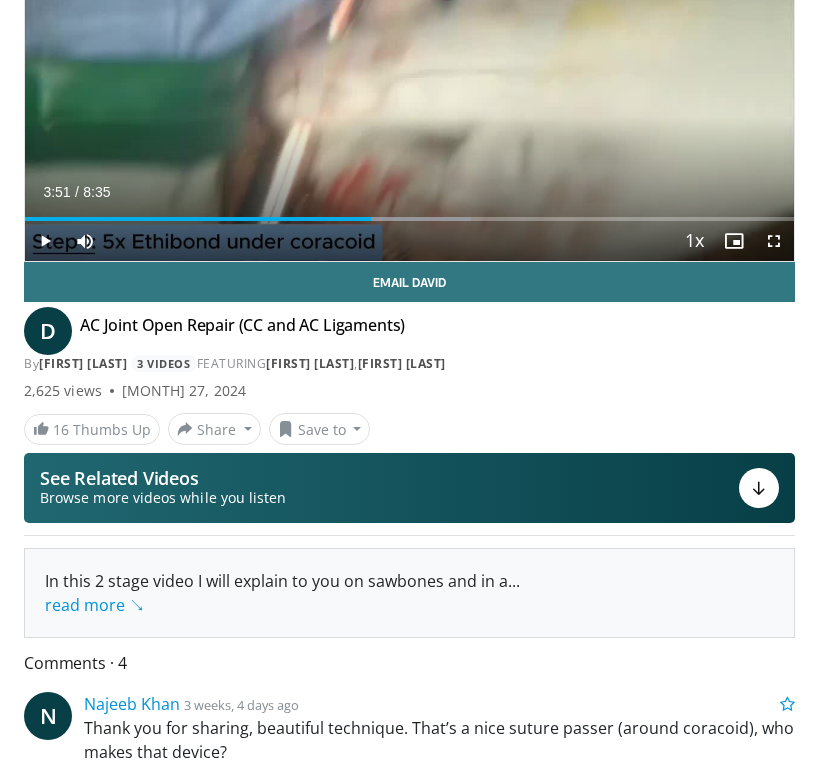 scroll, scrollTop: 0, scrollLeft: 0, axis: both 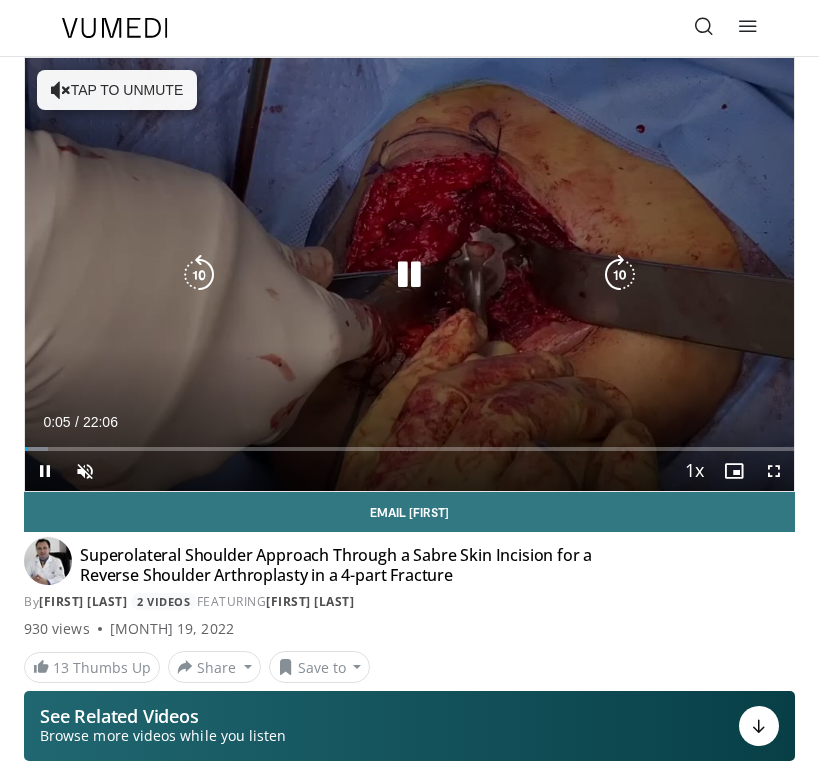 click on "Tap to unmute" at bounding box center (117, 90) 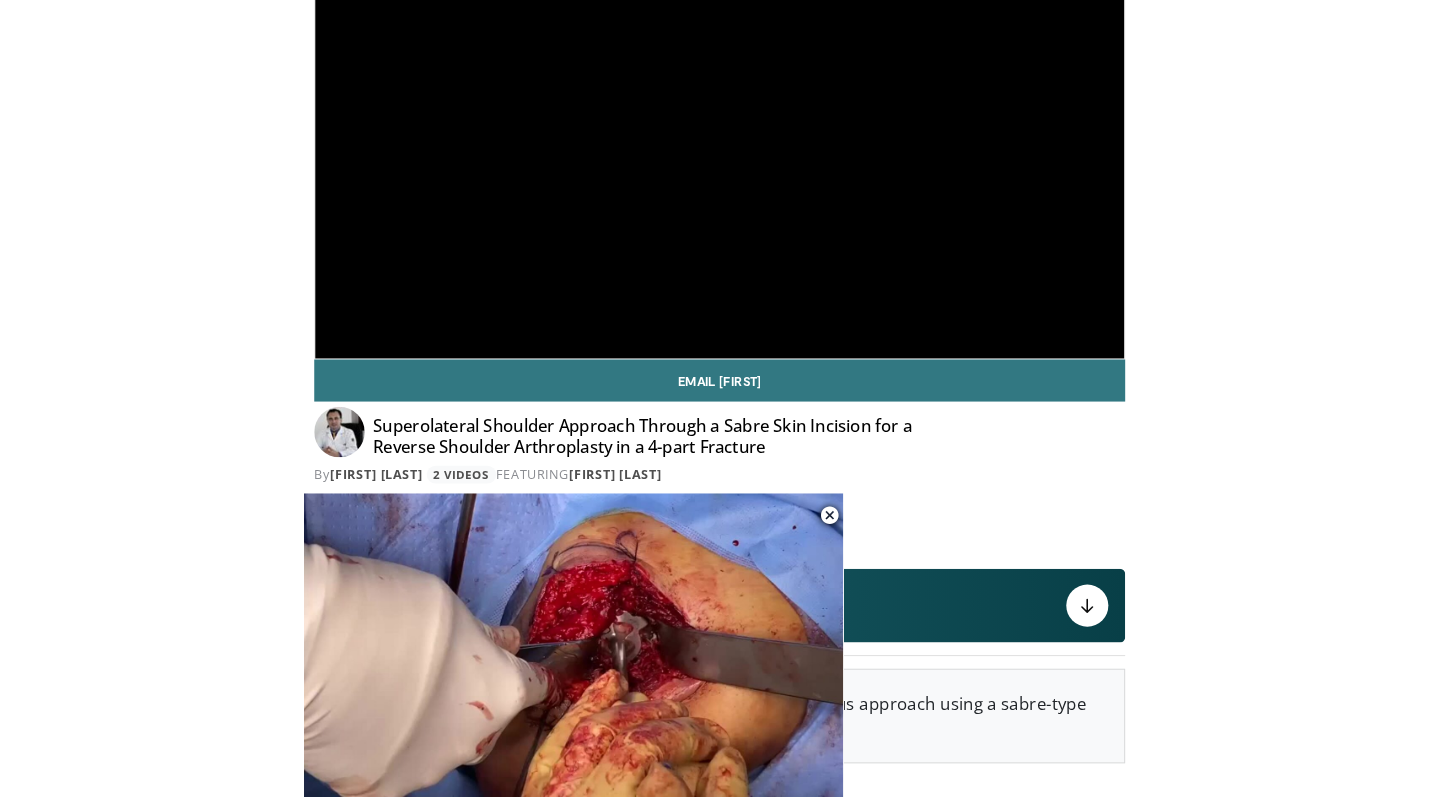 scroll, scrollTop: 0, scrollLeft: 0, axis: both 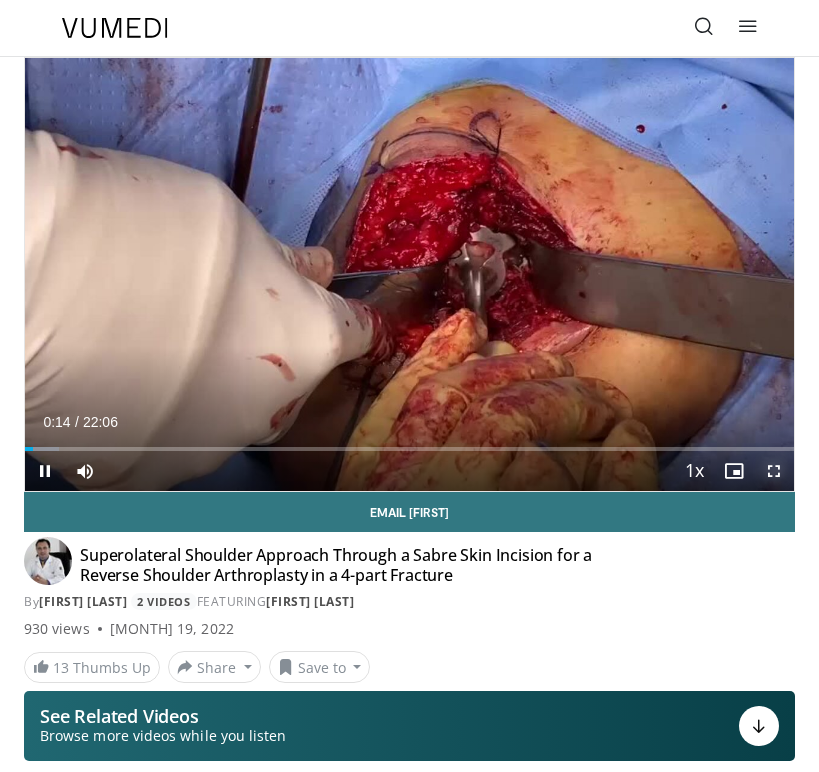 click at bounding box center [774, 471] 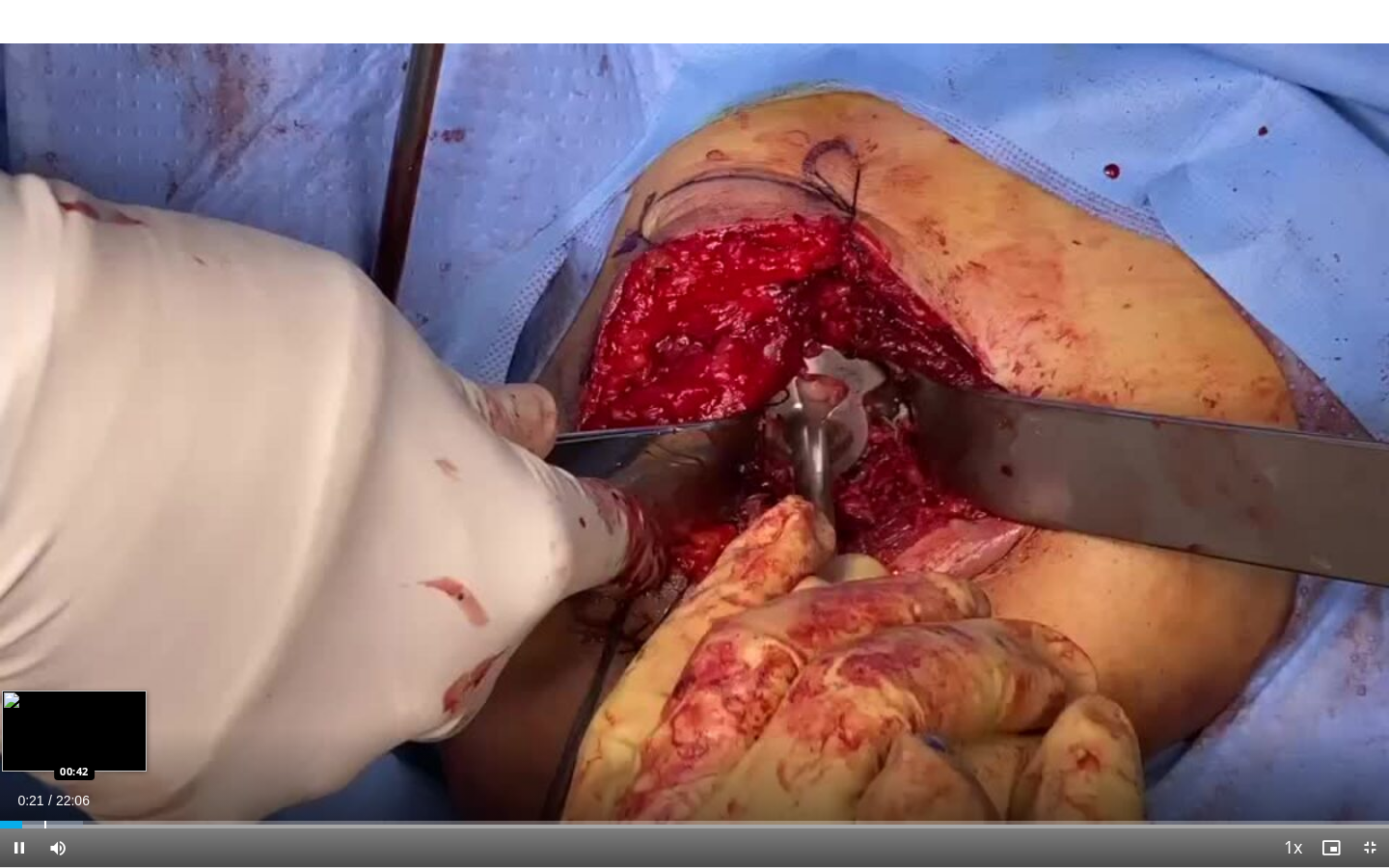 click at bounding box center (45, 825) 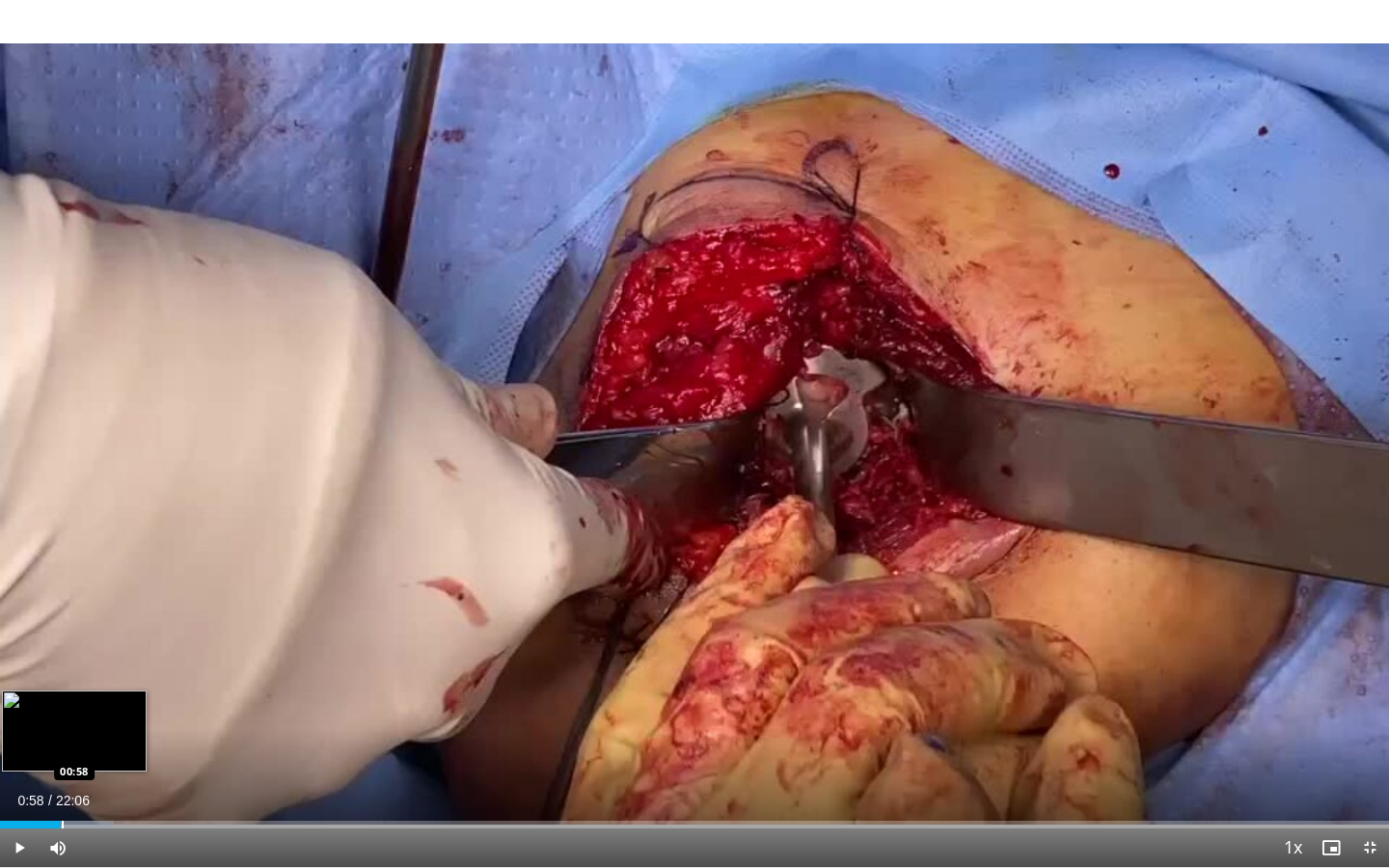 click at bounding box center (65, 825) 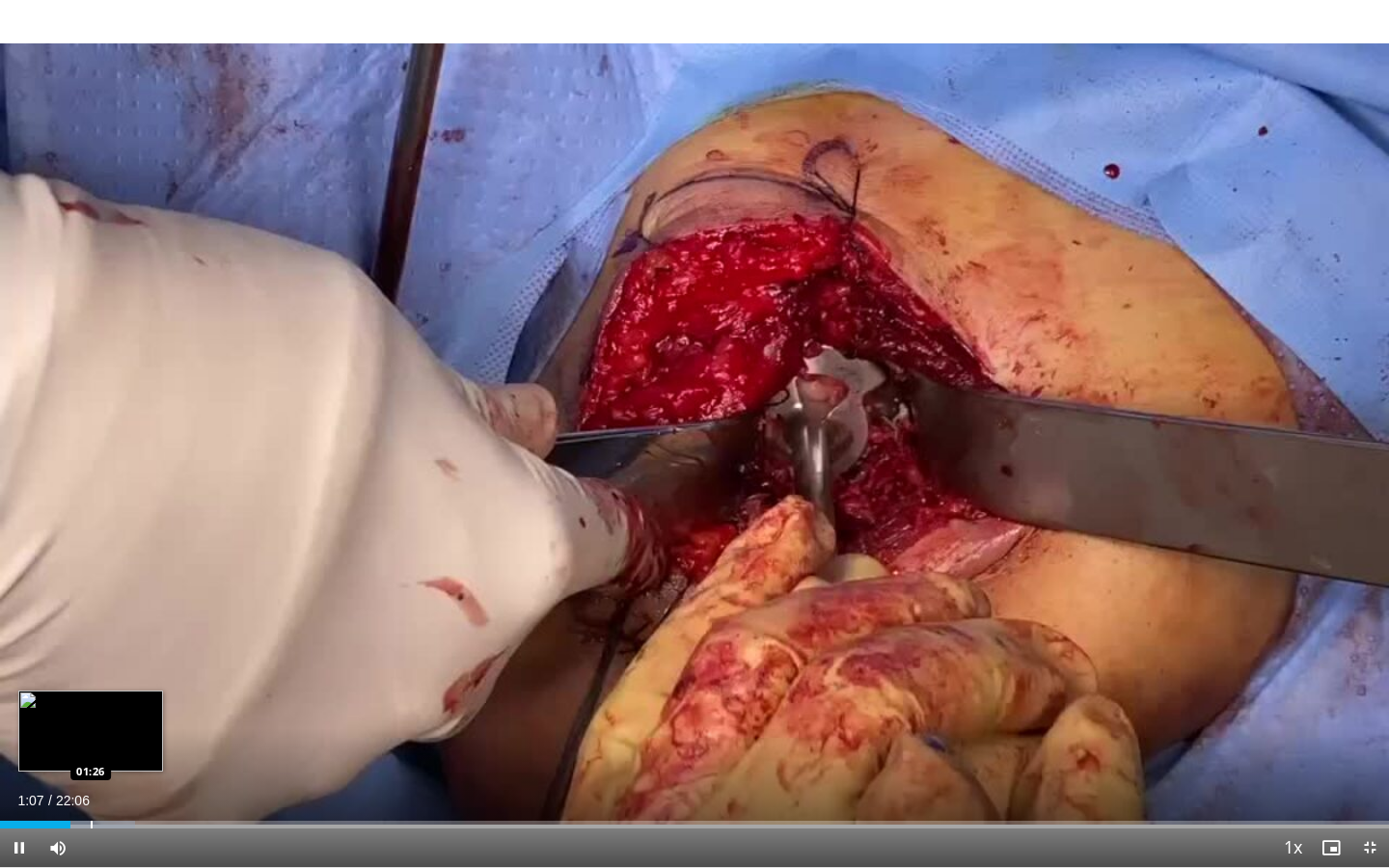 click at bounding box center (92, 825) 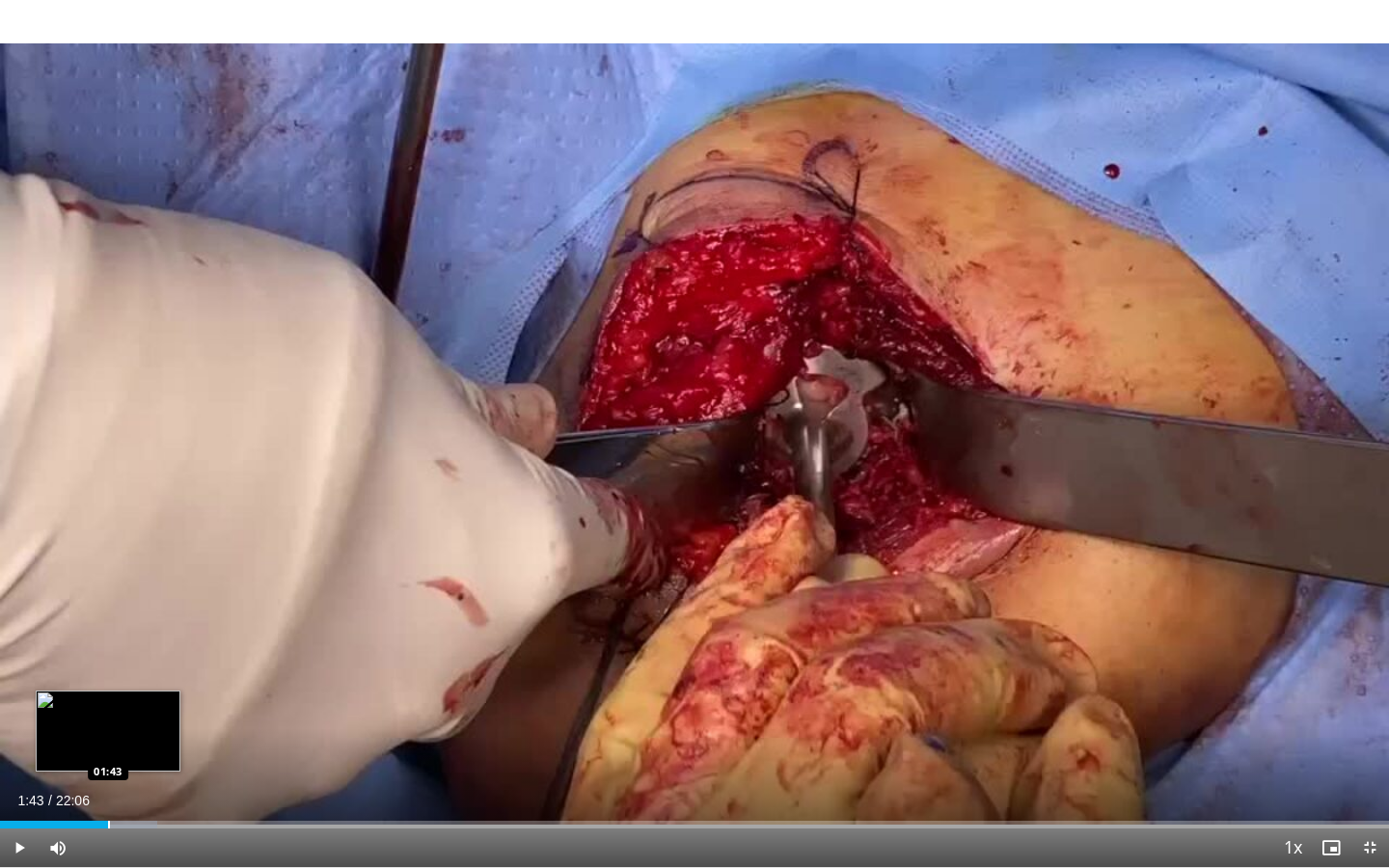 click at bounding box center (109, 825) 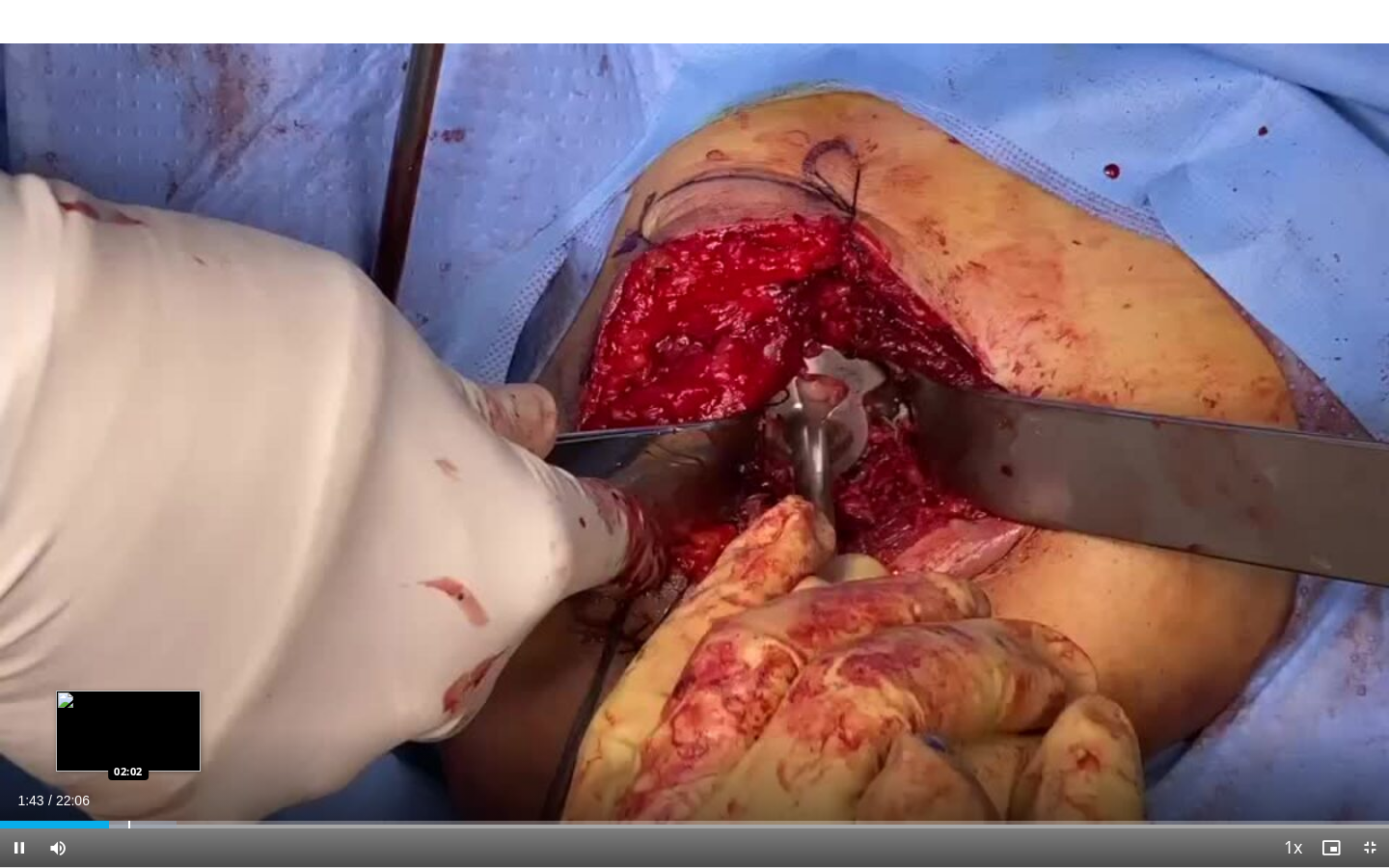 click on "10 seconds
Tap to unmute" at bounding box center (694, 433) 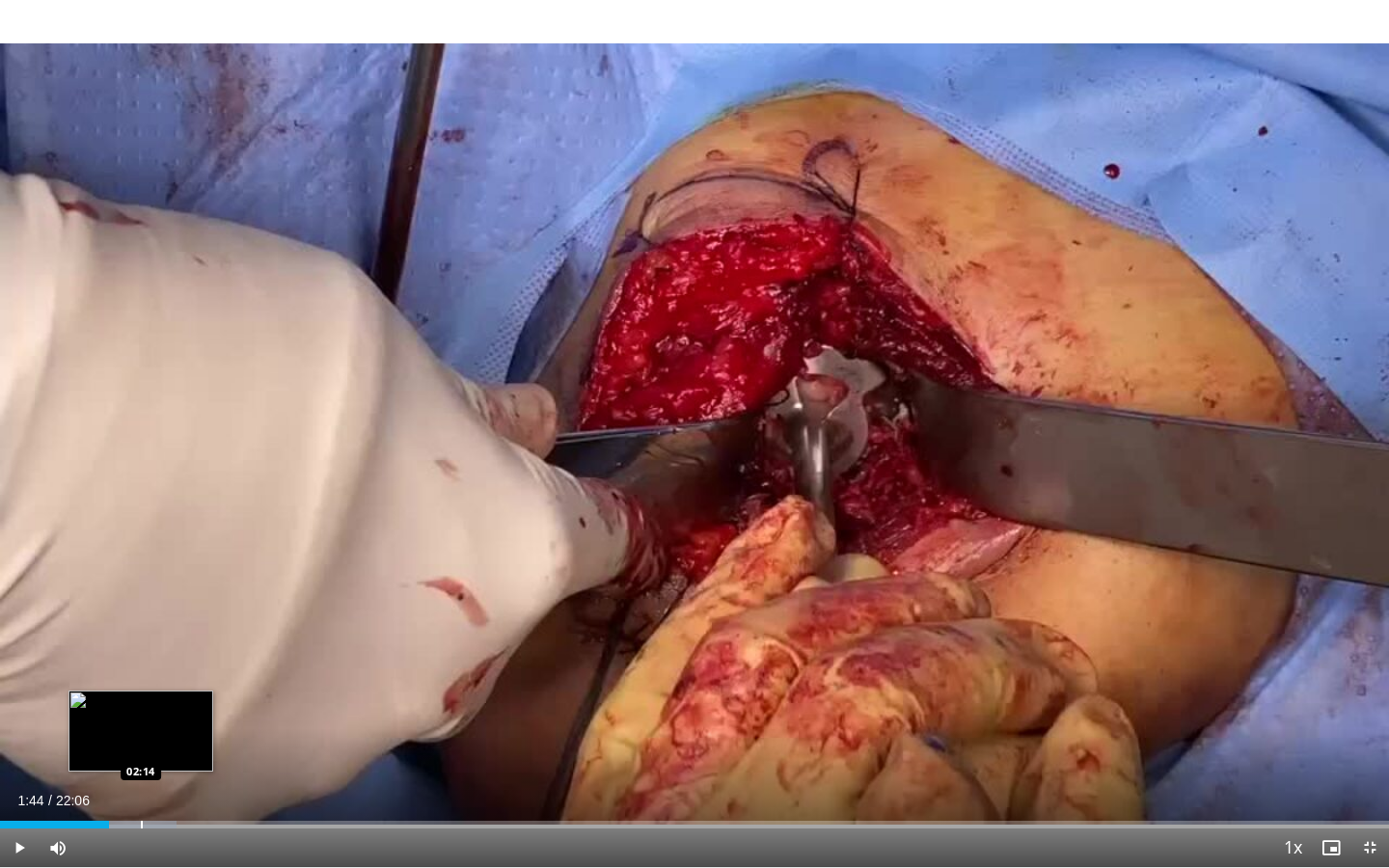 click at bounding box center [142, 825] 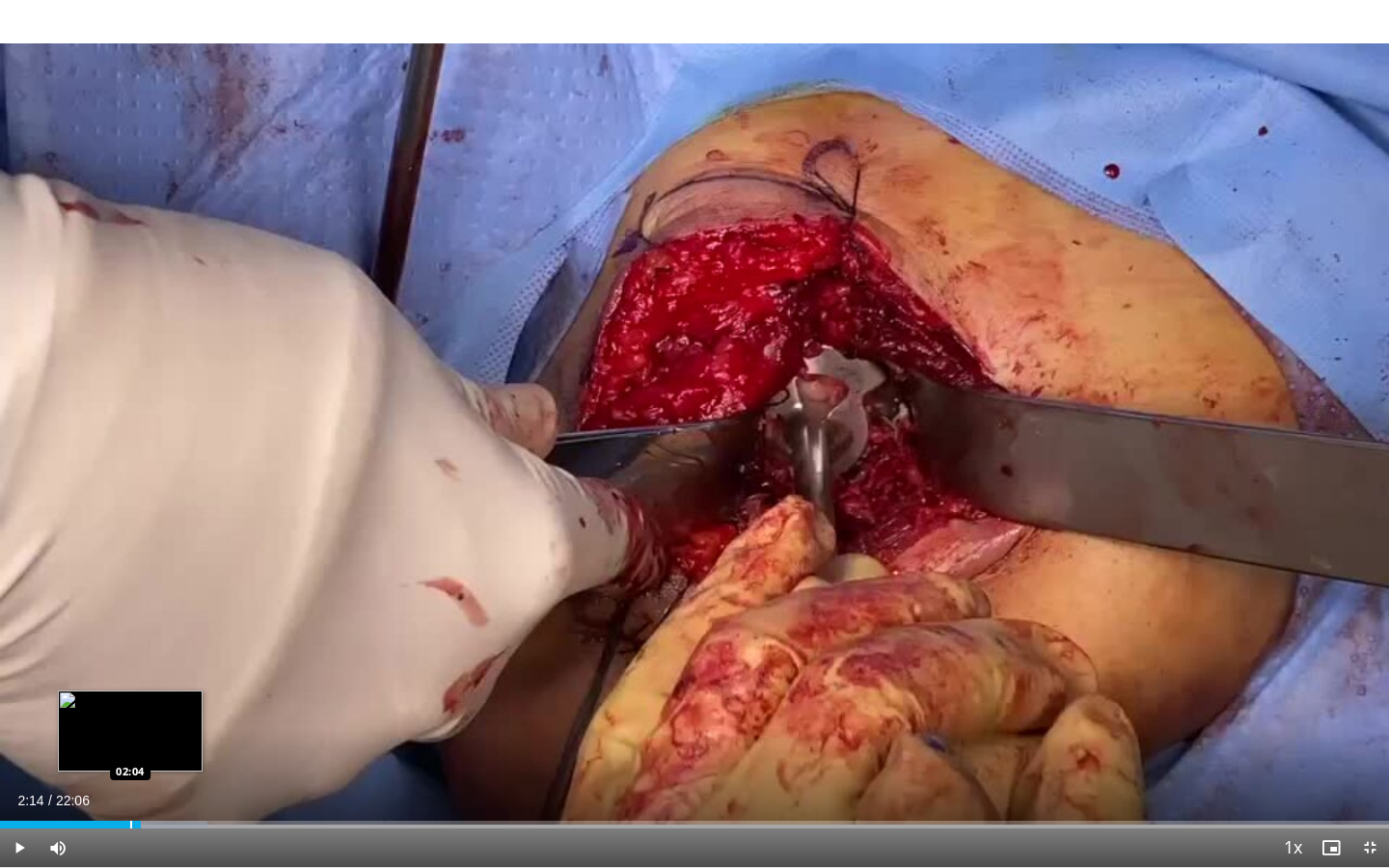click at bounding box center (131, 825) 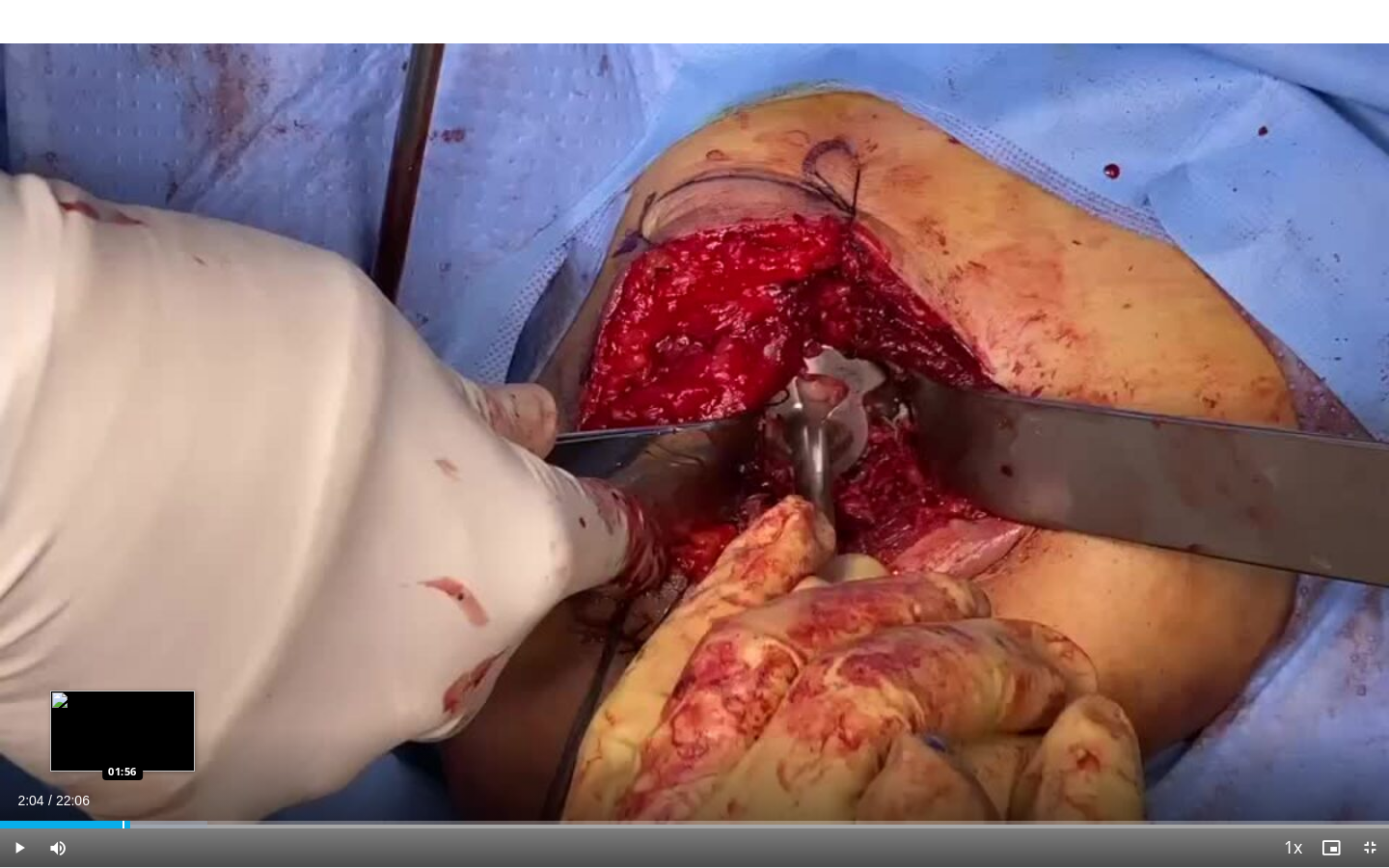 click at bounding box center [123, 825] 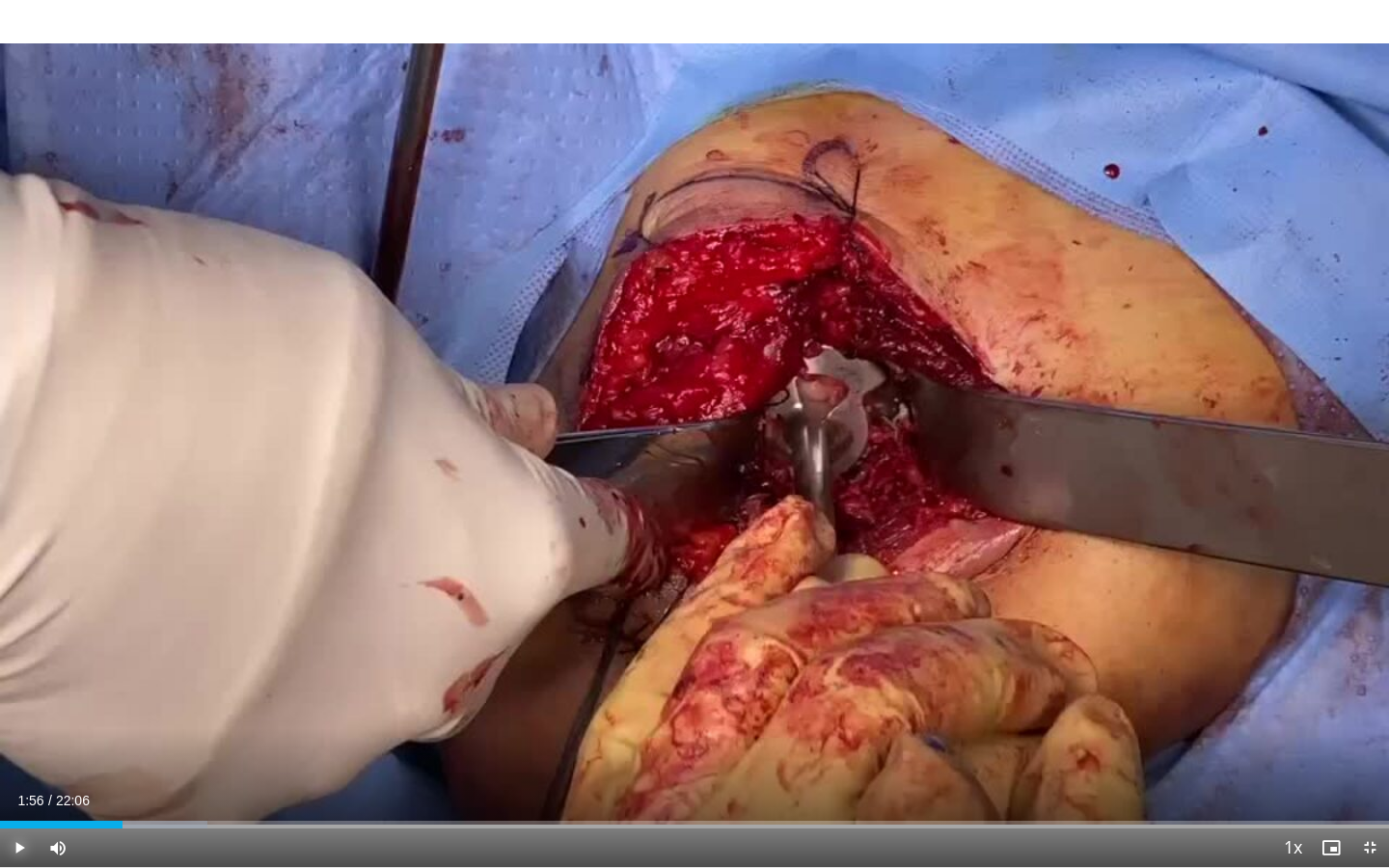 click at bounding box center [19, 848] 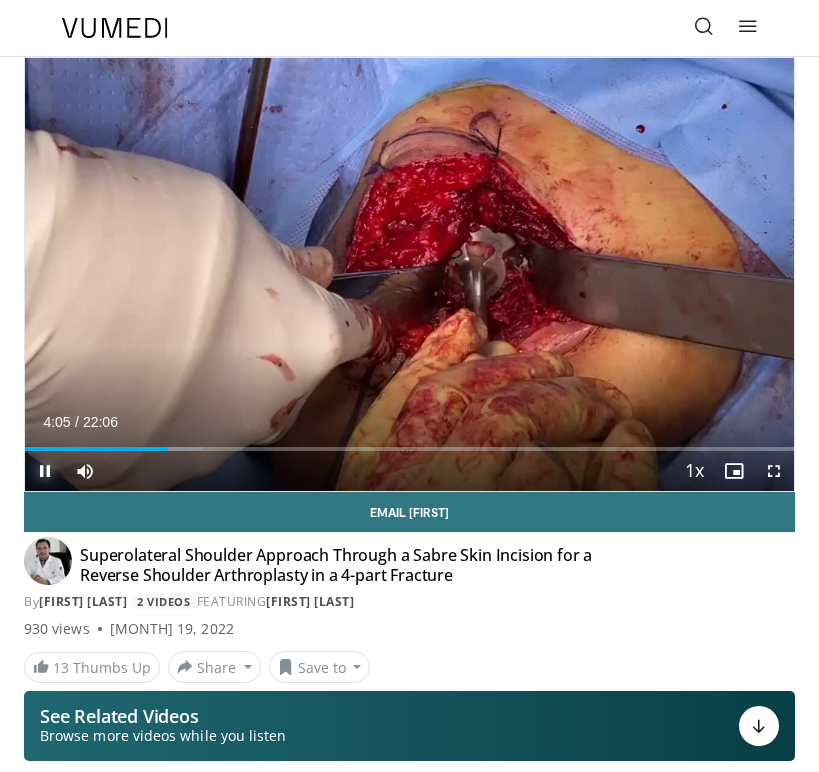 click at bounding box center [45, 471] 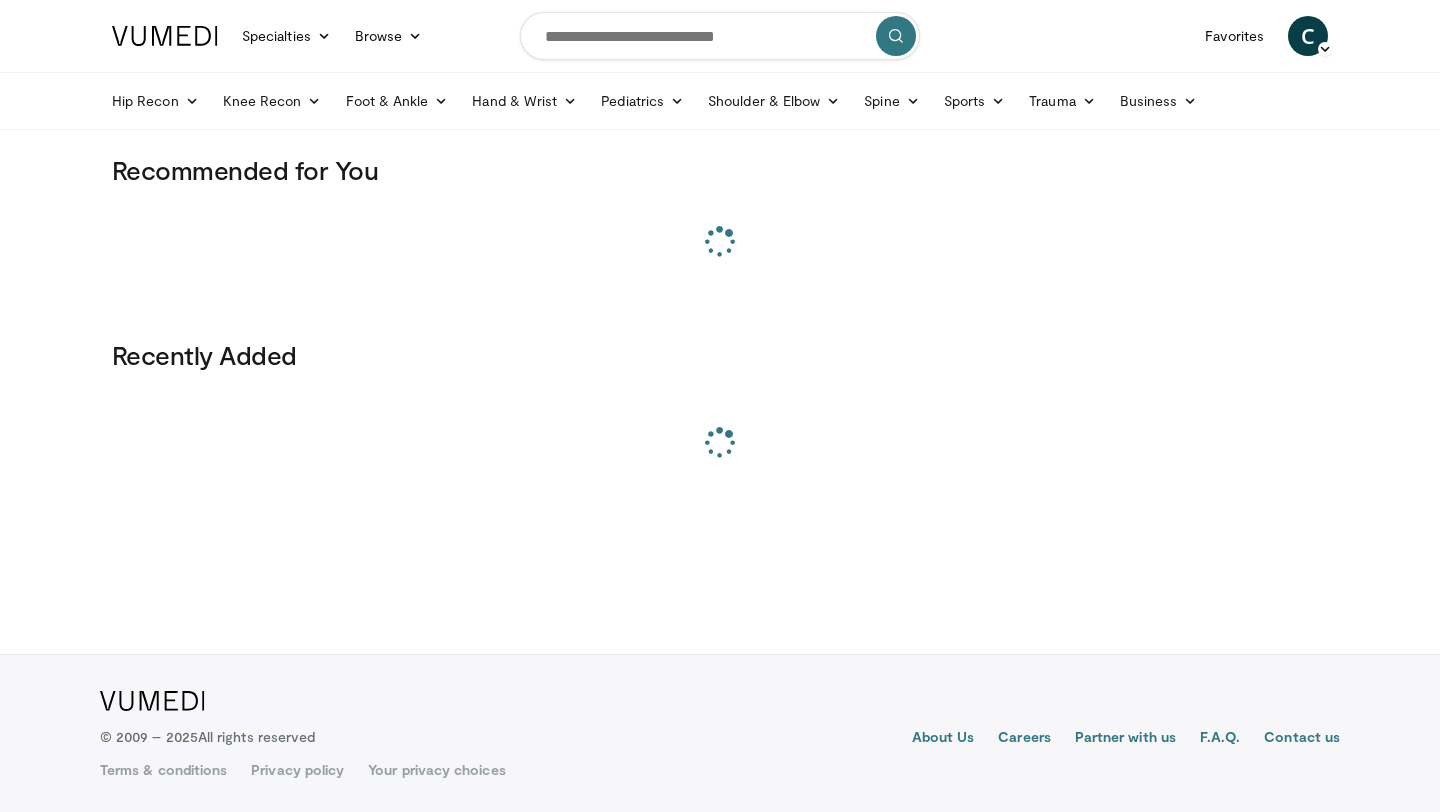 scroll, scrollTop: 0, scrollLeft: 0, axis: both 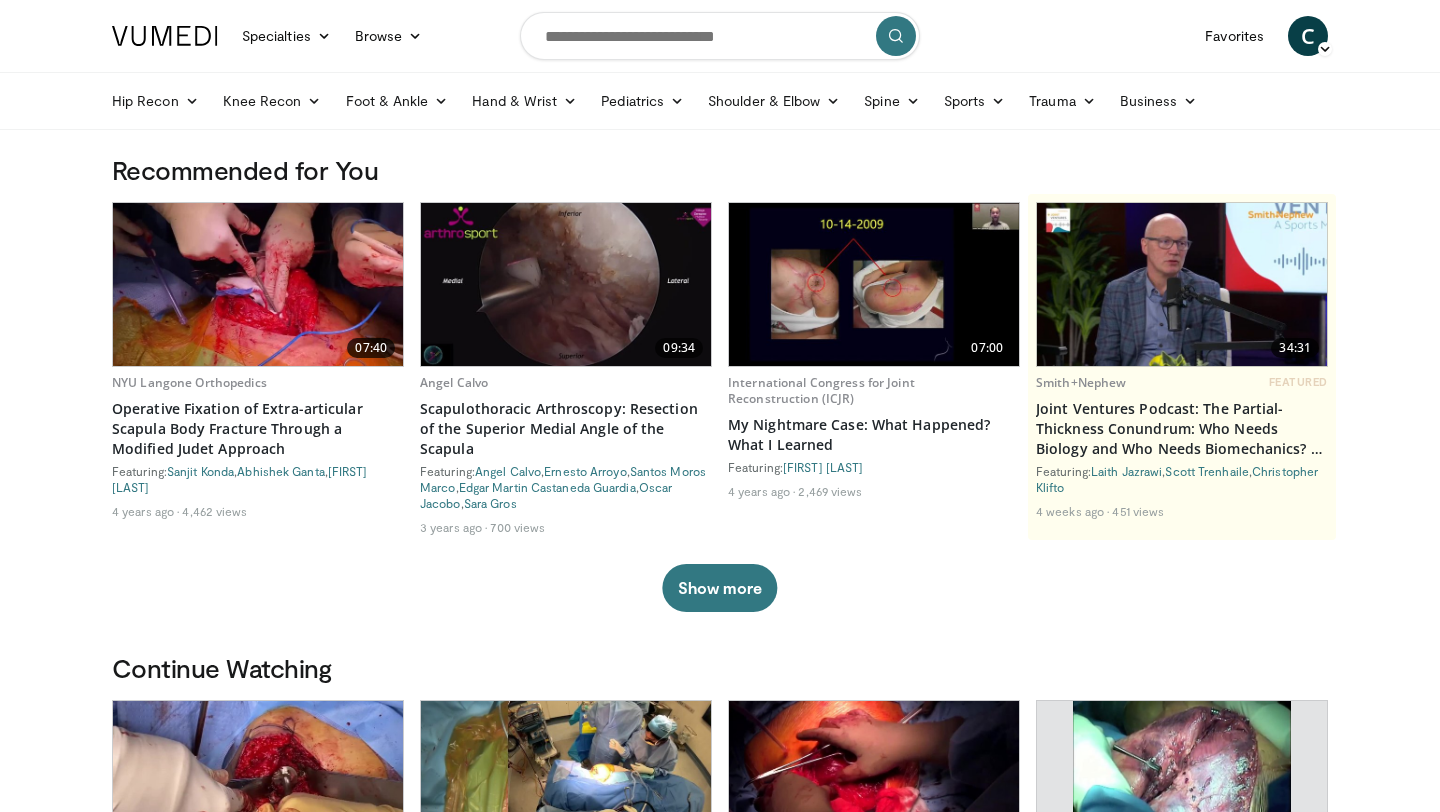 click at bounding box center (720, 36) 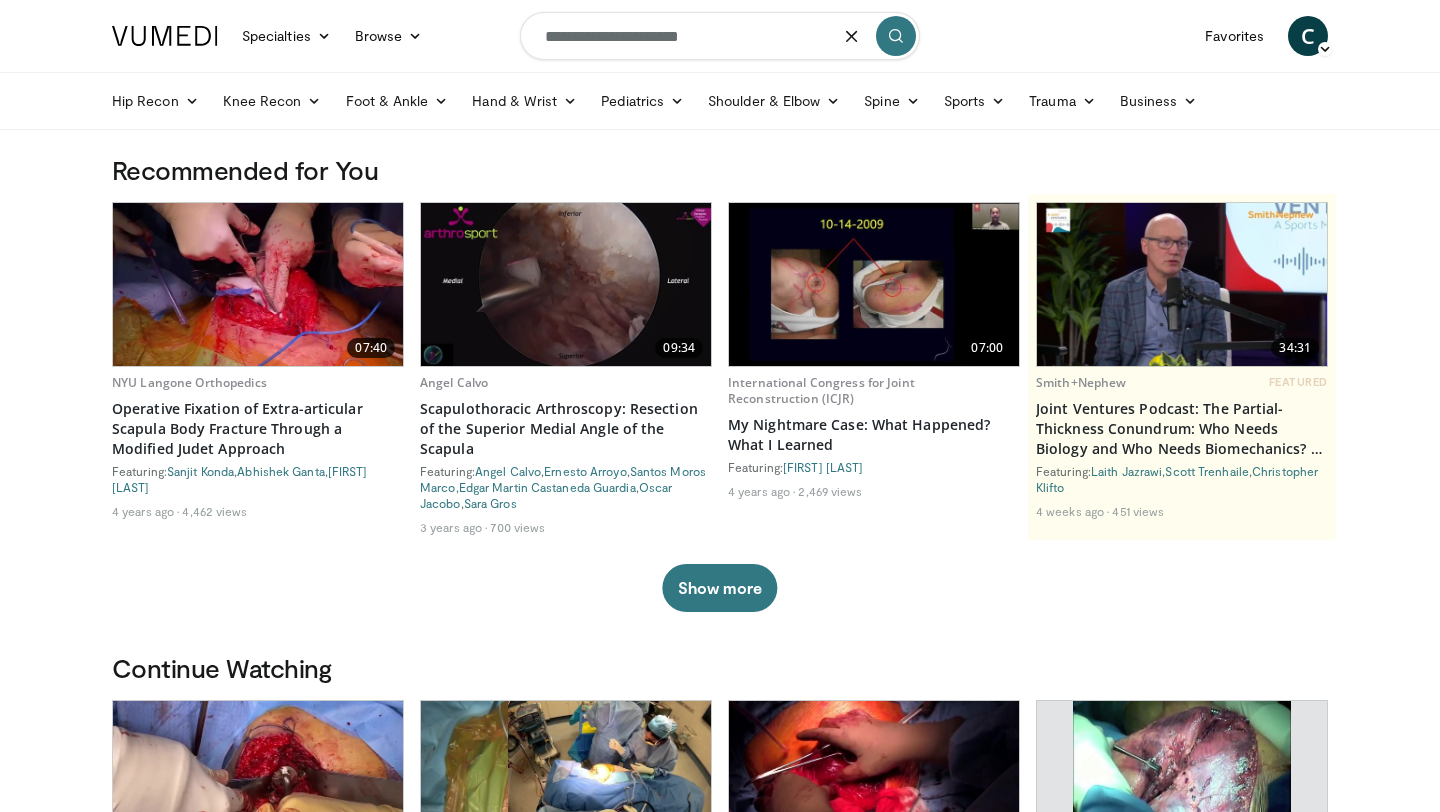 type on "**********" 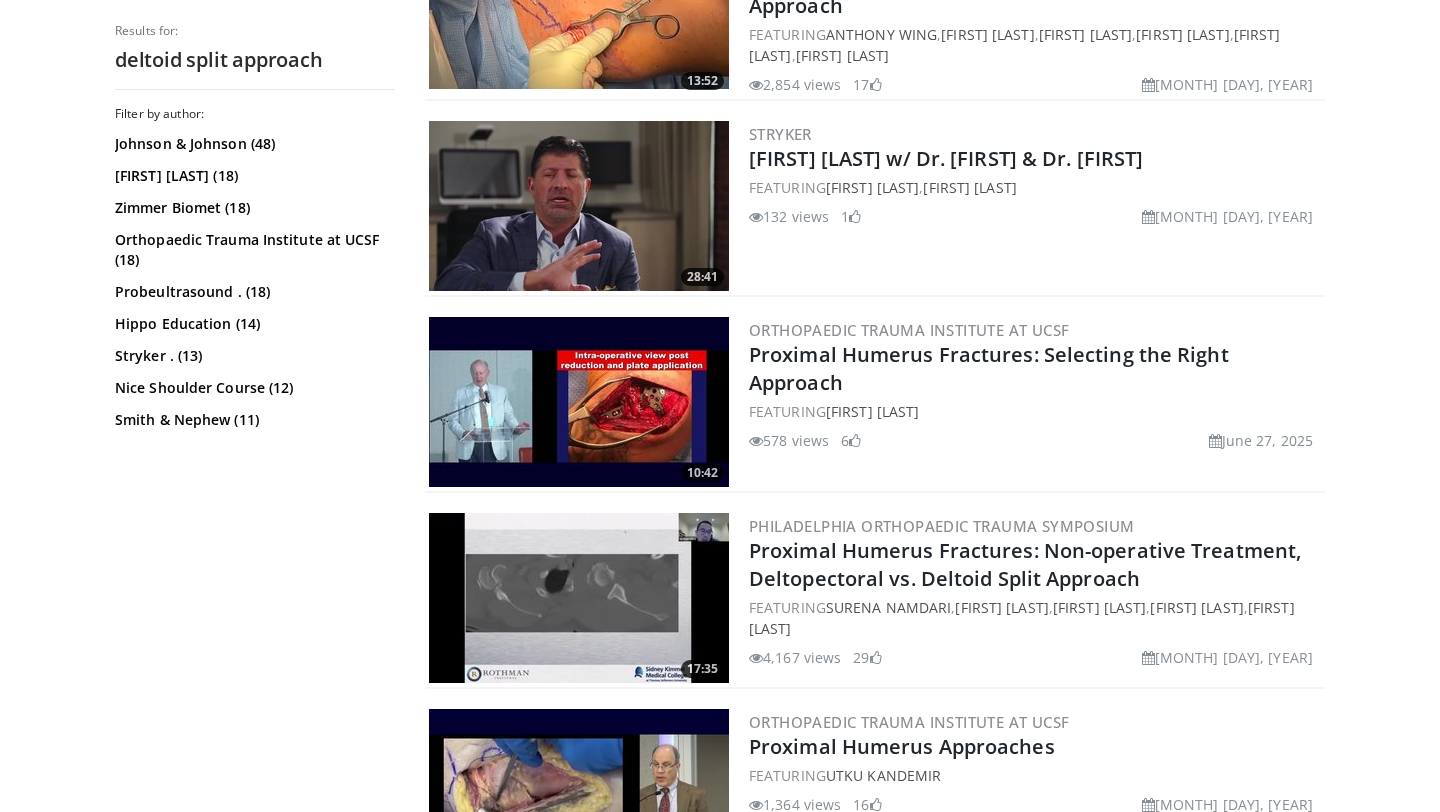 scroll, scrollTop: 0, scrollLeft: 0, axis: both 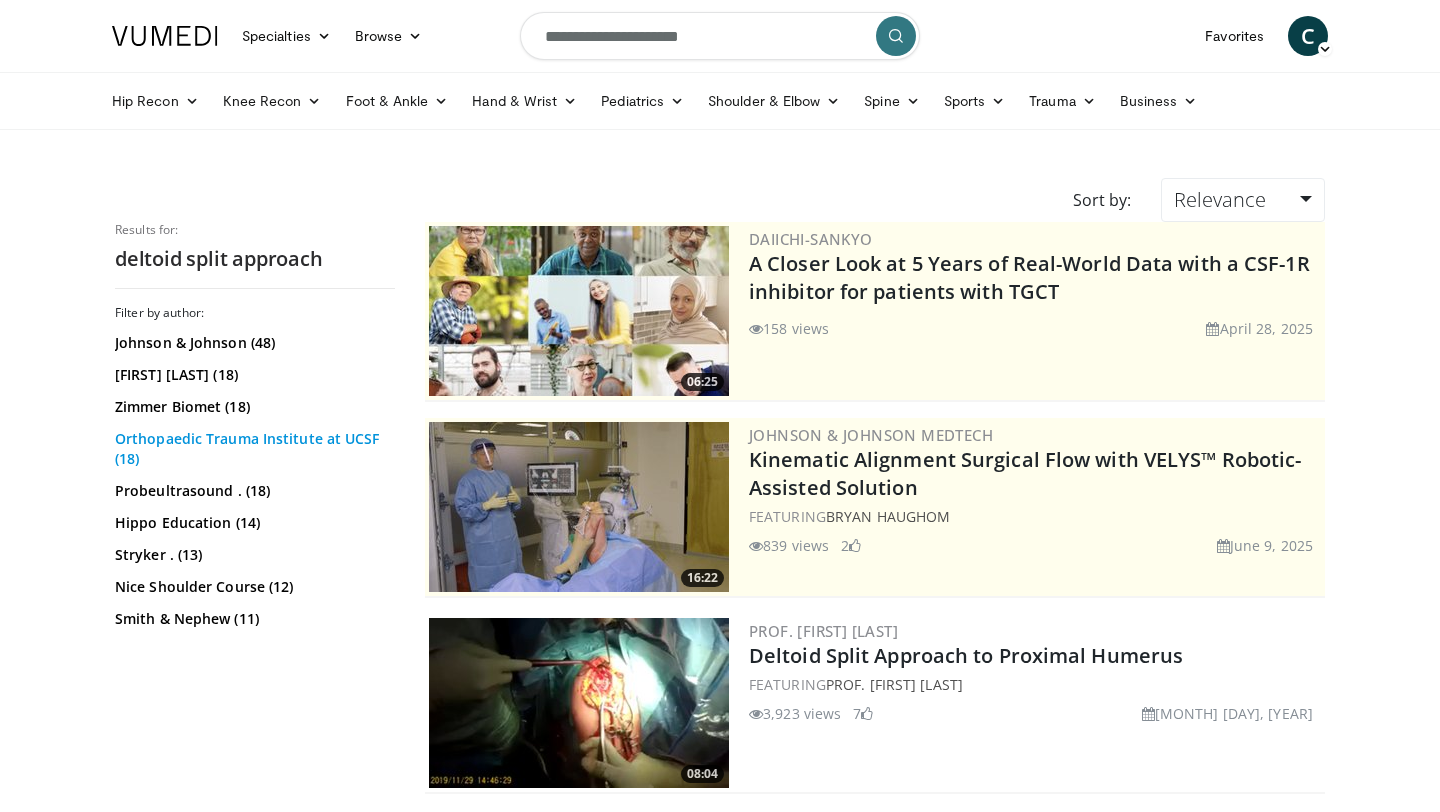 click on "Orthopaedic Trauma Institute at UCSF (18)" at bounding box center (252, 449) 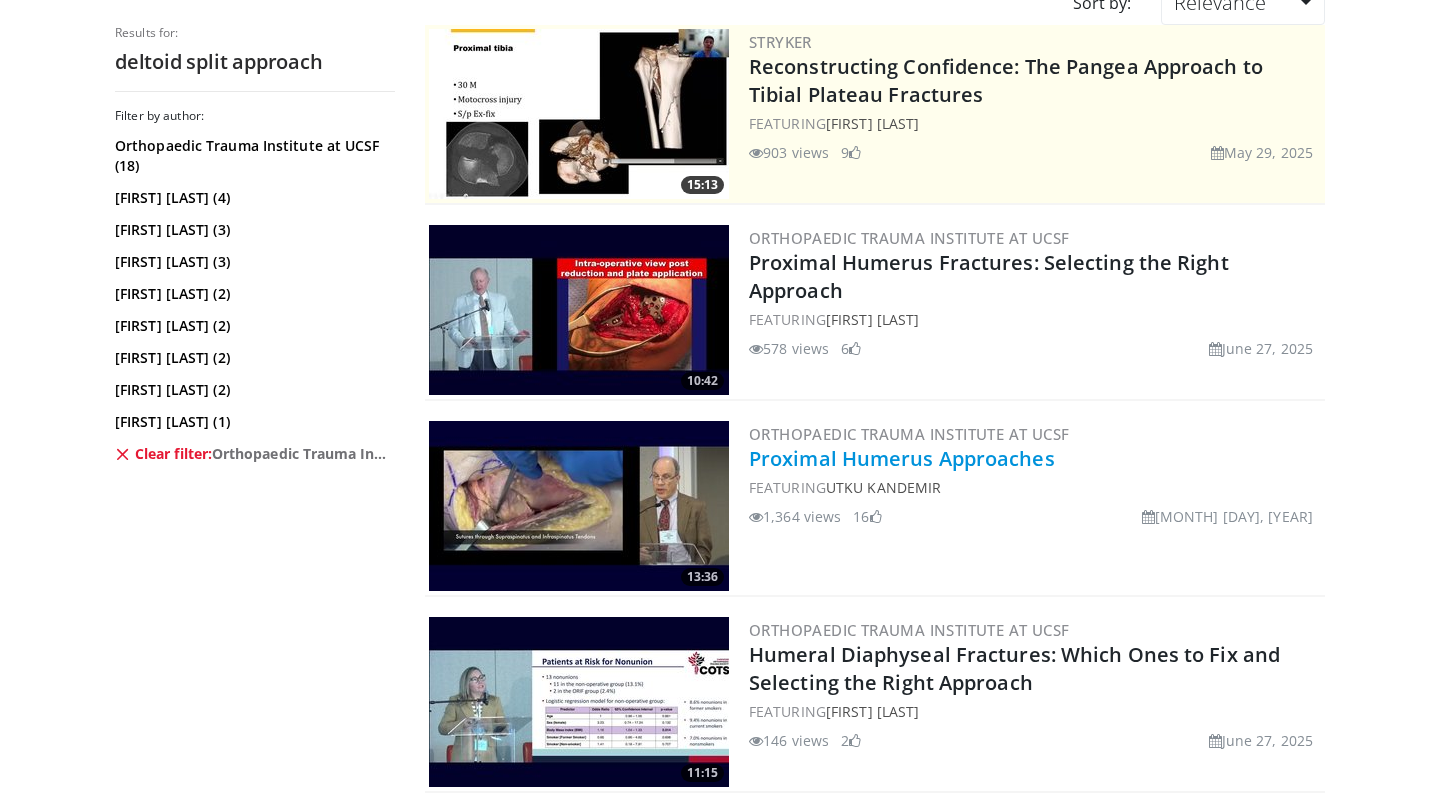 scroll, scrollTop: 199, scrollLeft: 0, axis: vertical 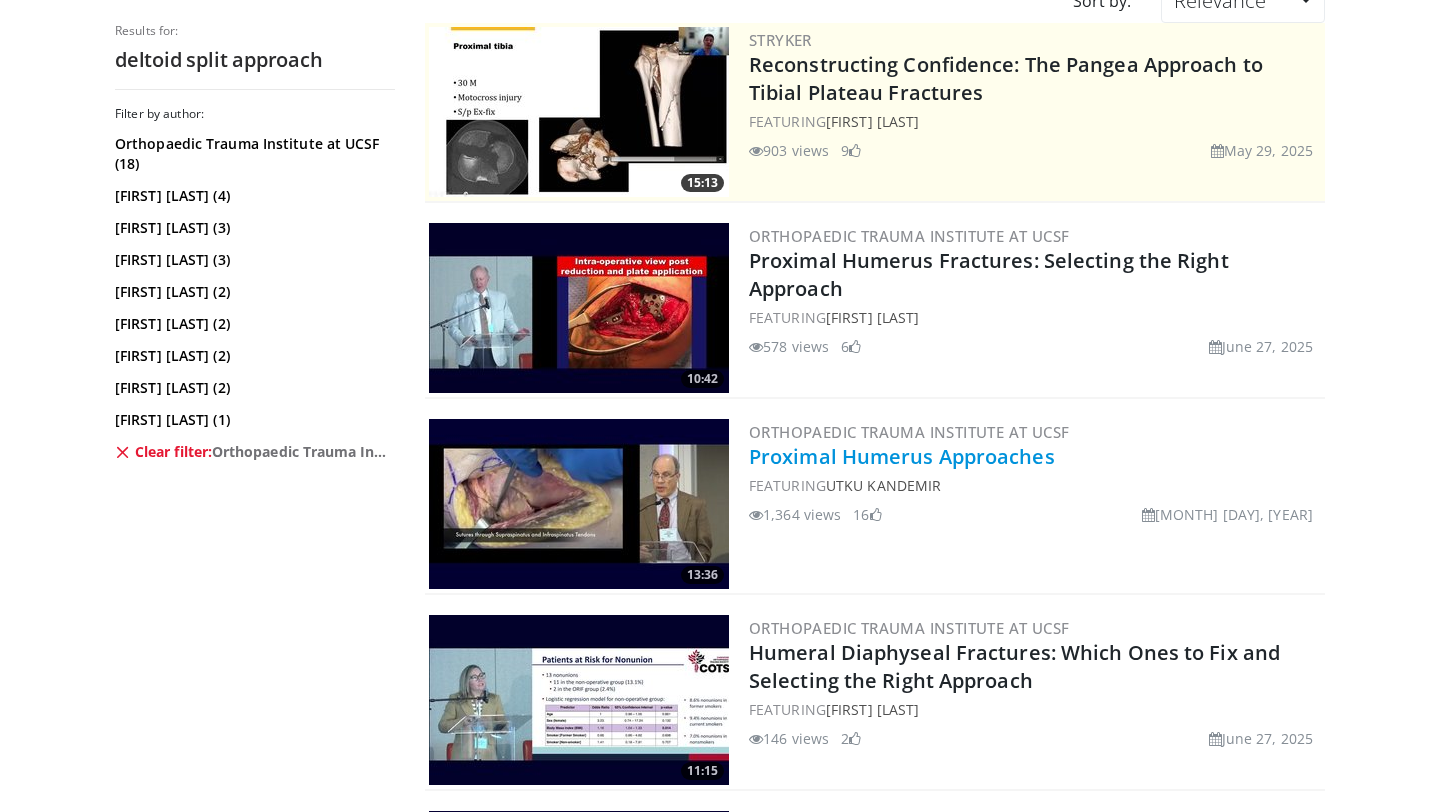 click on "Proximal Humerus Approaches" at bounding box center (902, 456) 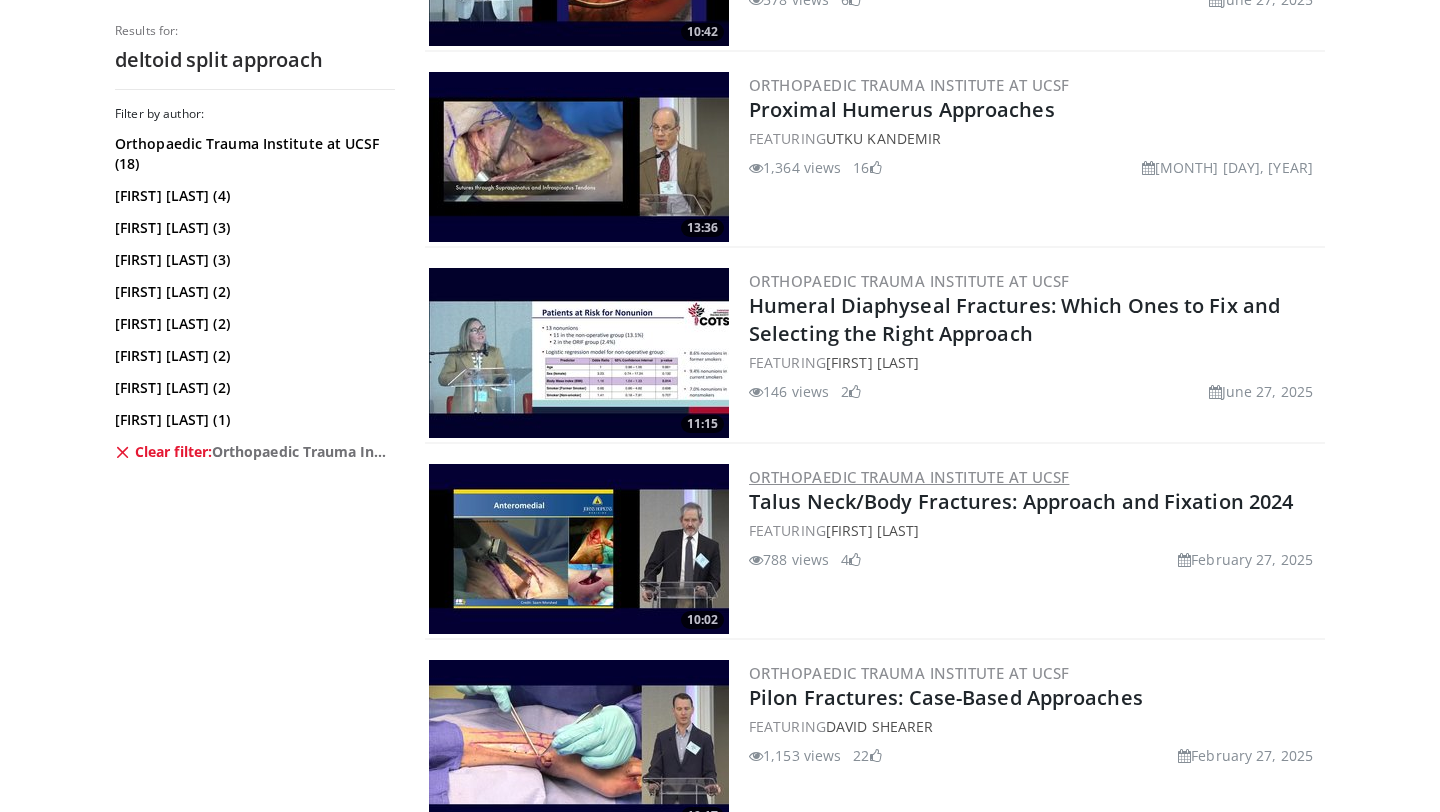scroll, scrollTop: 0, scrollLeft: 0, axis: both 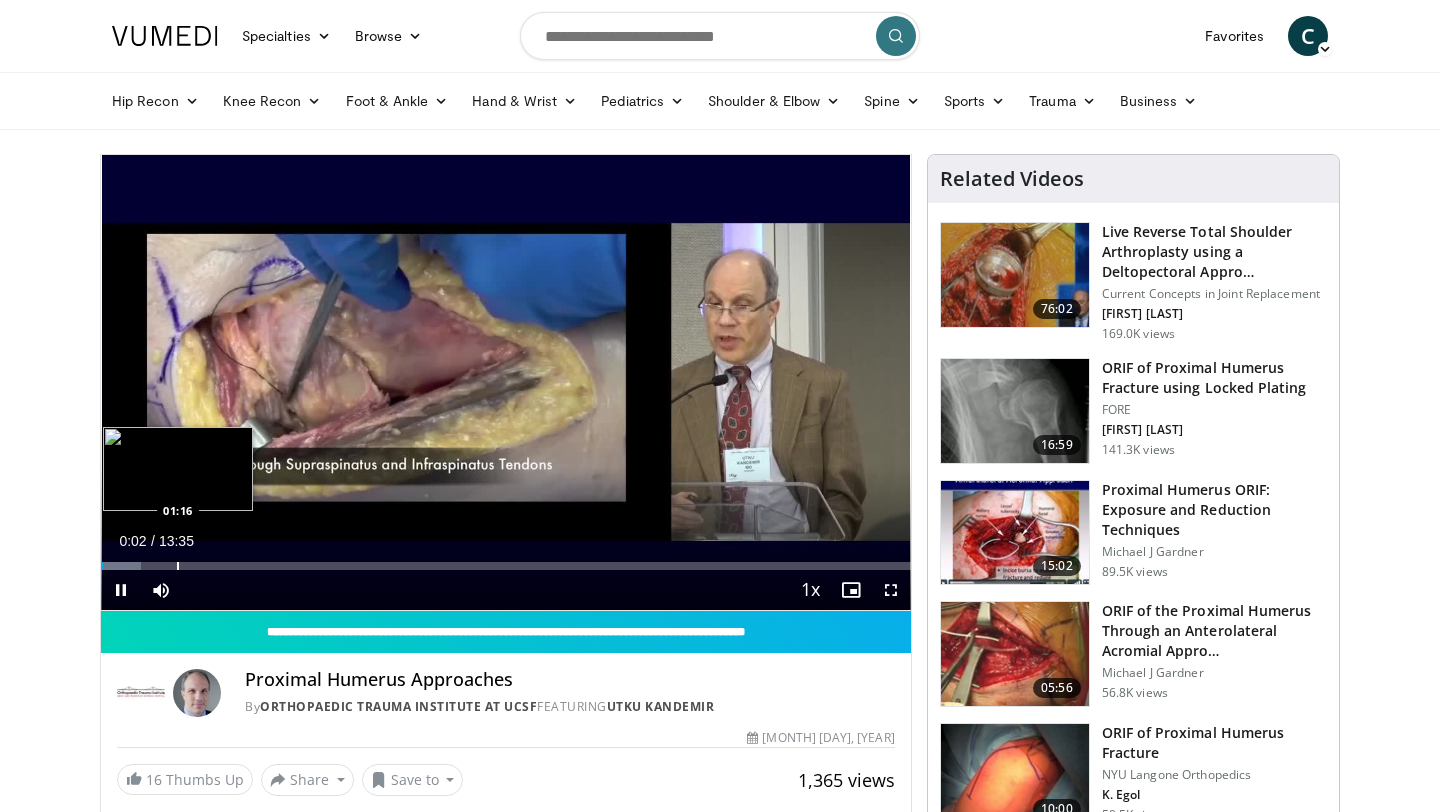 click at bounding box center (178, 566) 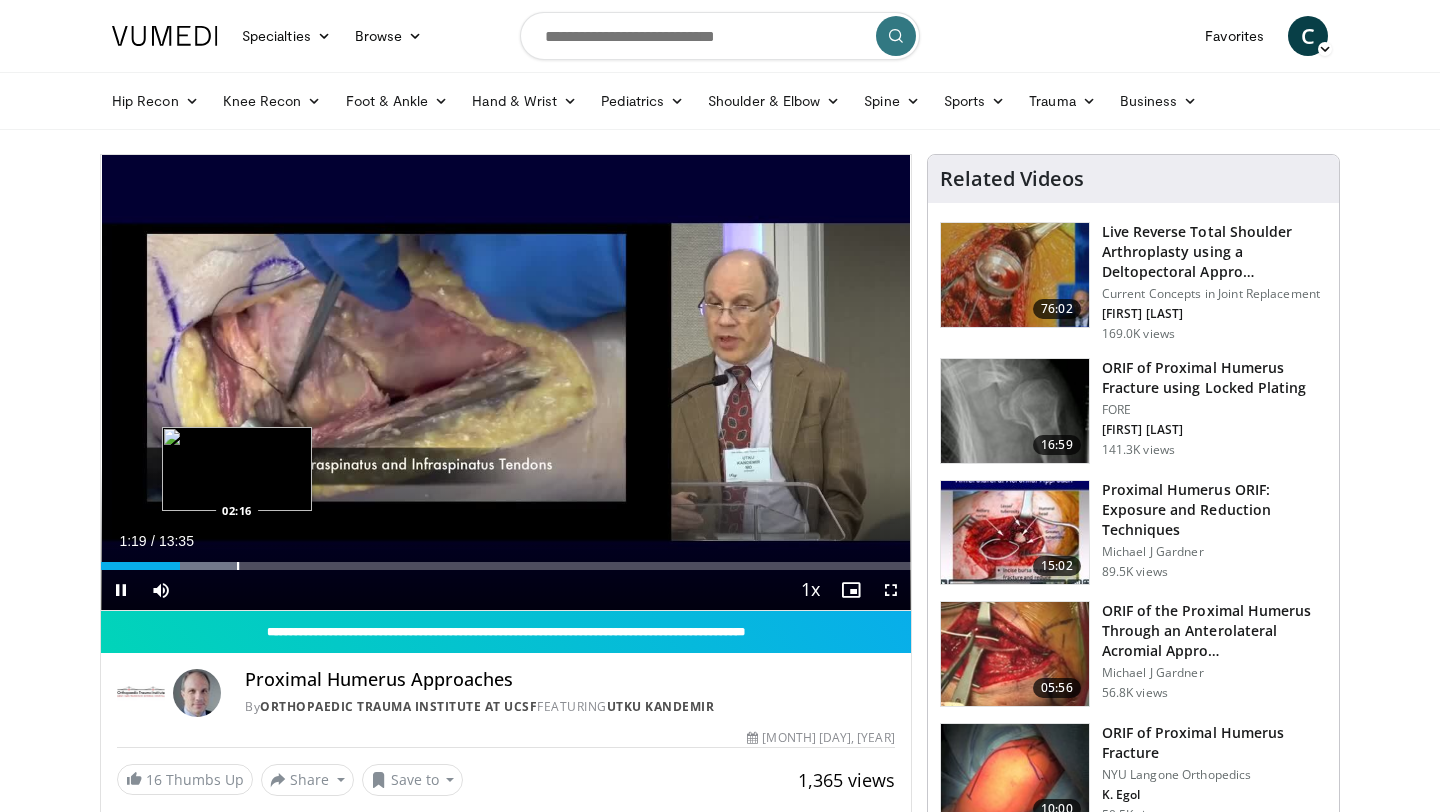 click at bounding box center (238, 566) 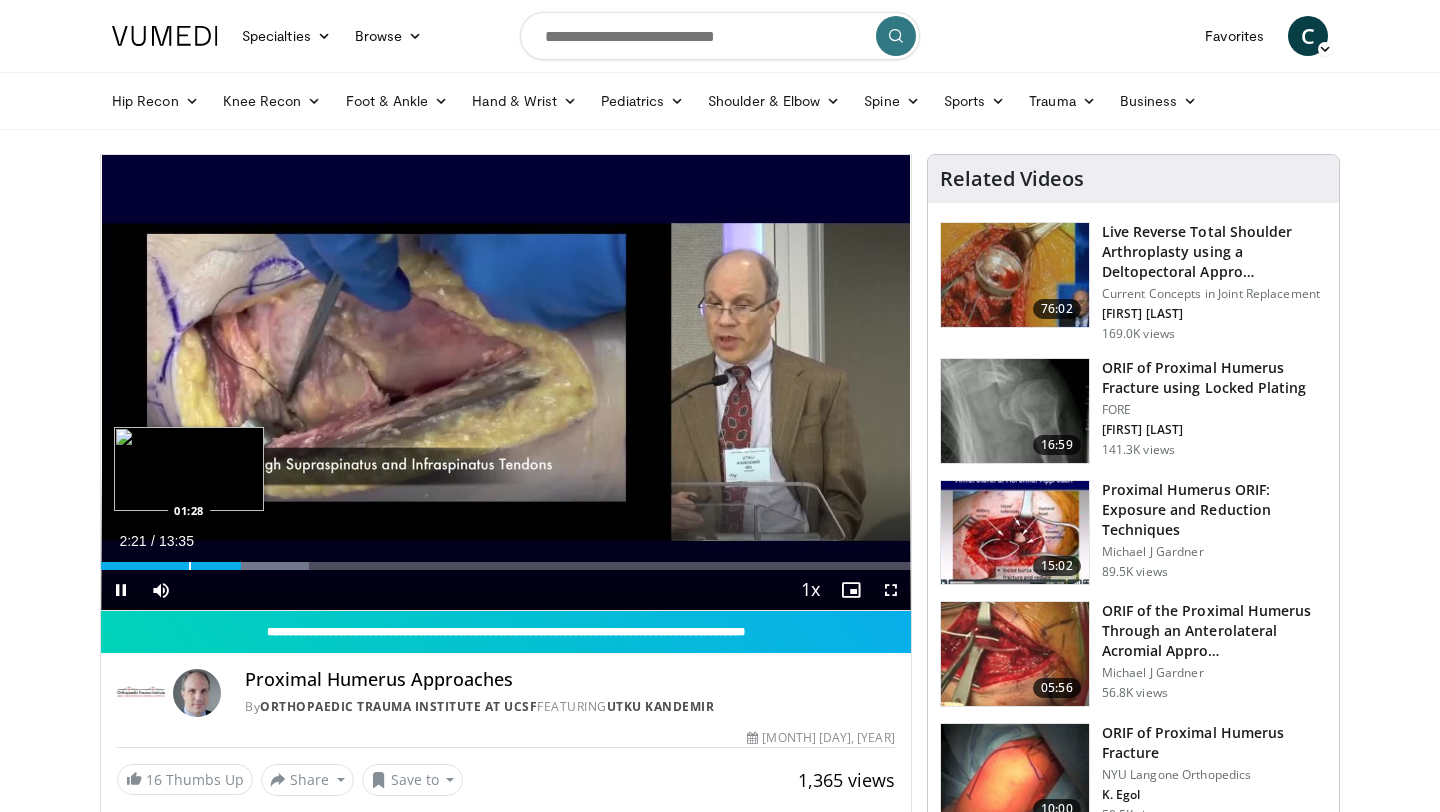 click at bounding box center (190, 566) 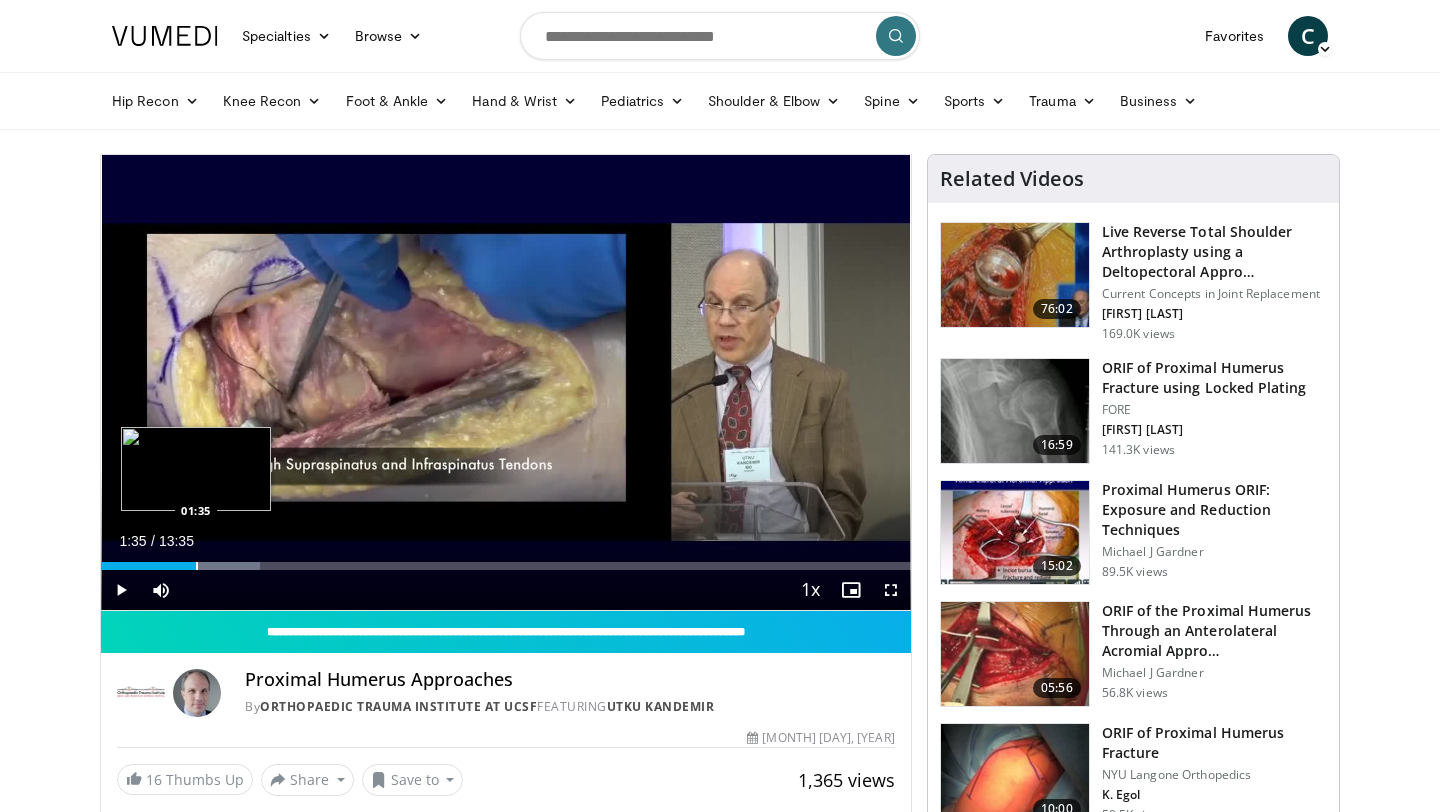click on "Loaded :  19.58% 01:33 01:35" at bounding box center (506, 566) 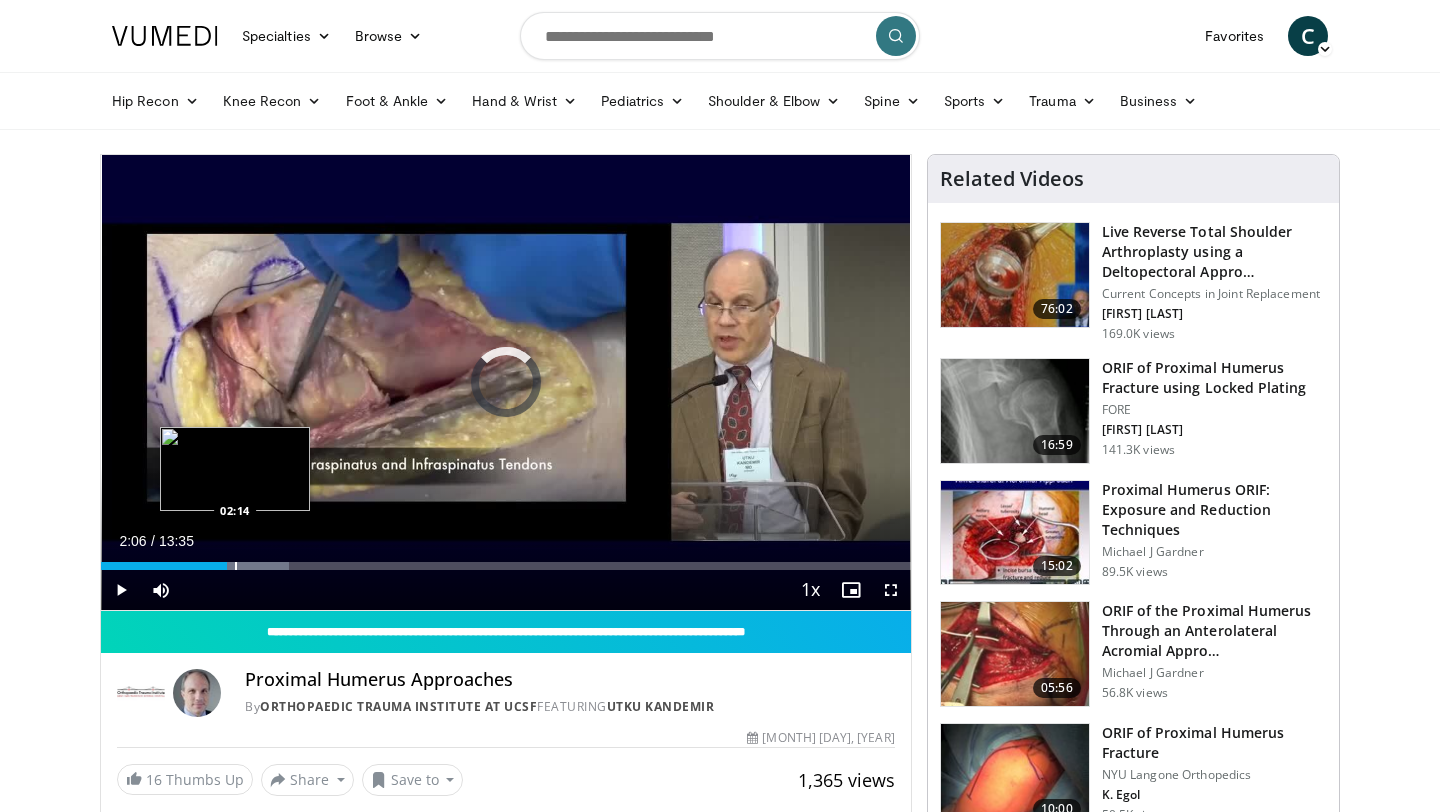 click at bounding box center (236, 566) 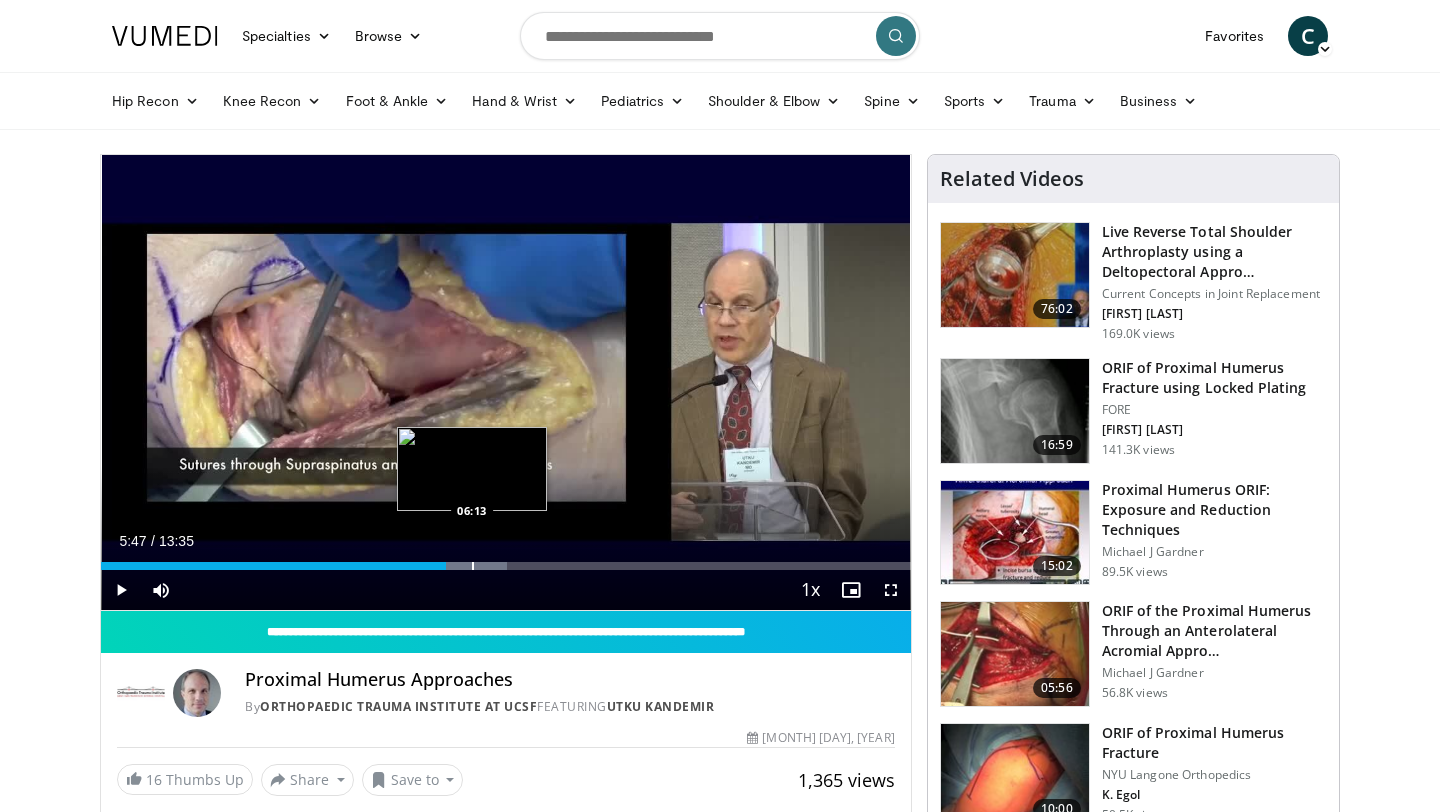 click at bounding box center [473, 566] 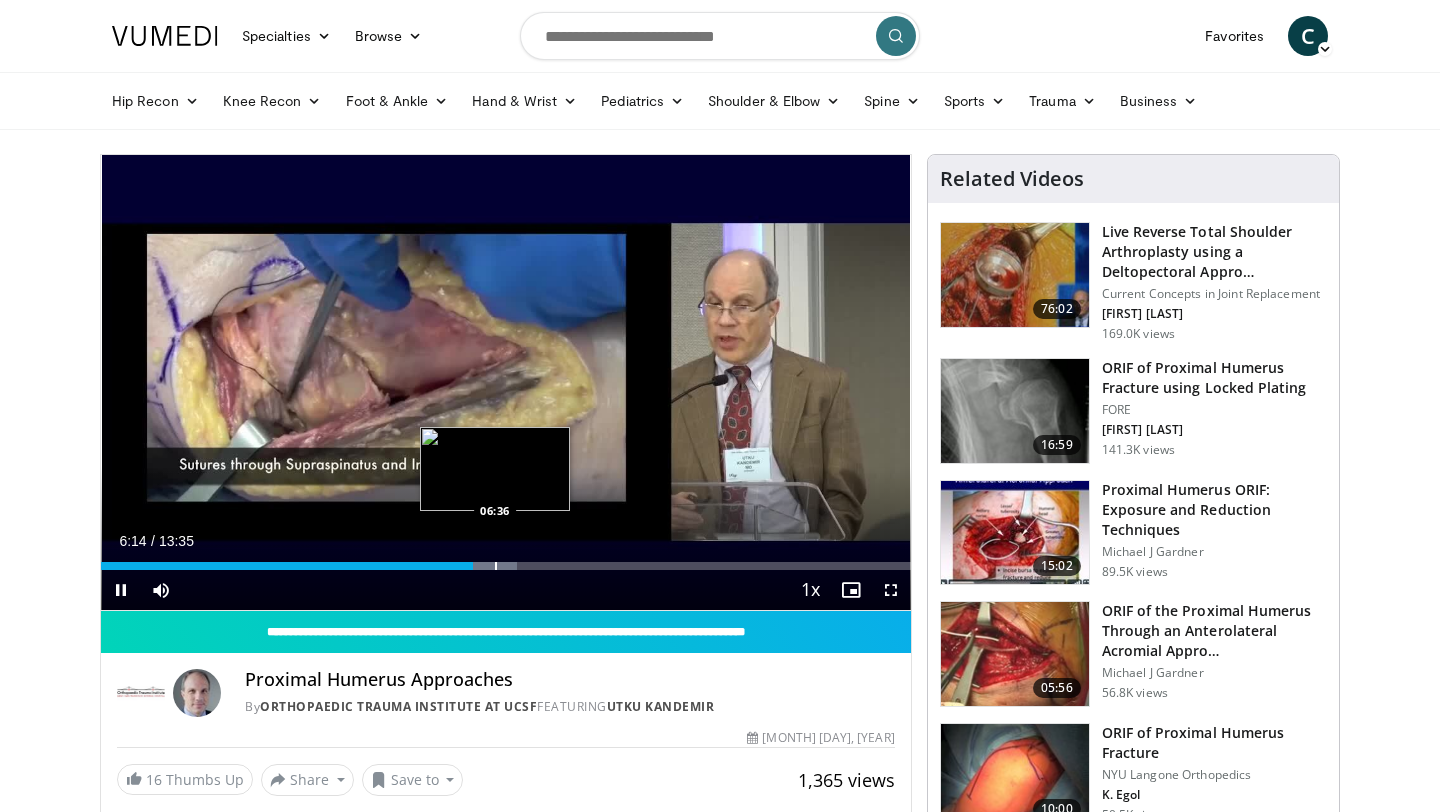 click at bounding box center (496, 566) 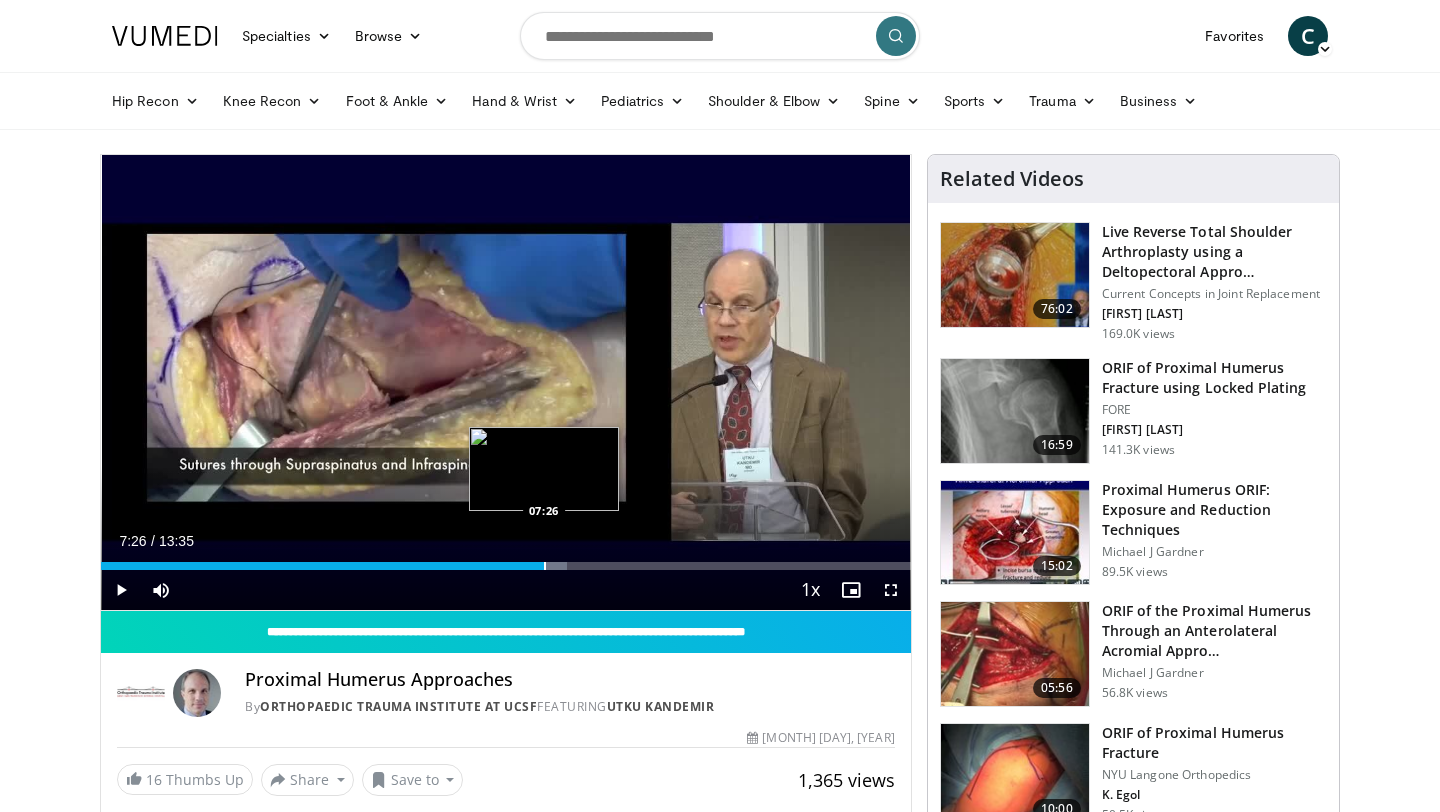 click at bounding box center (545, 566) 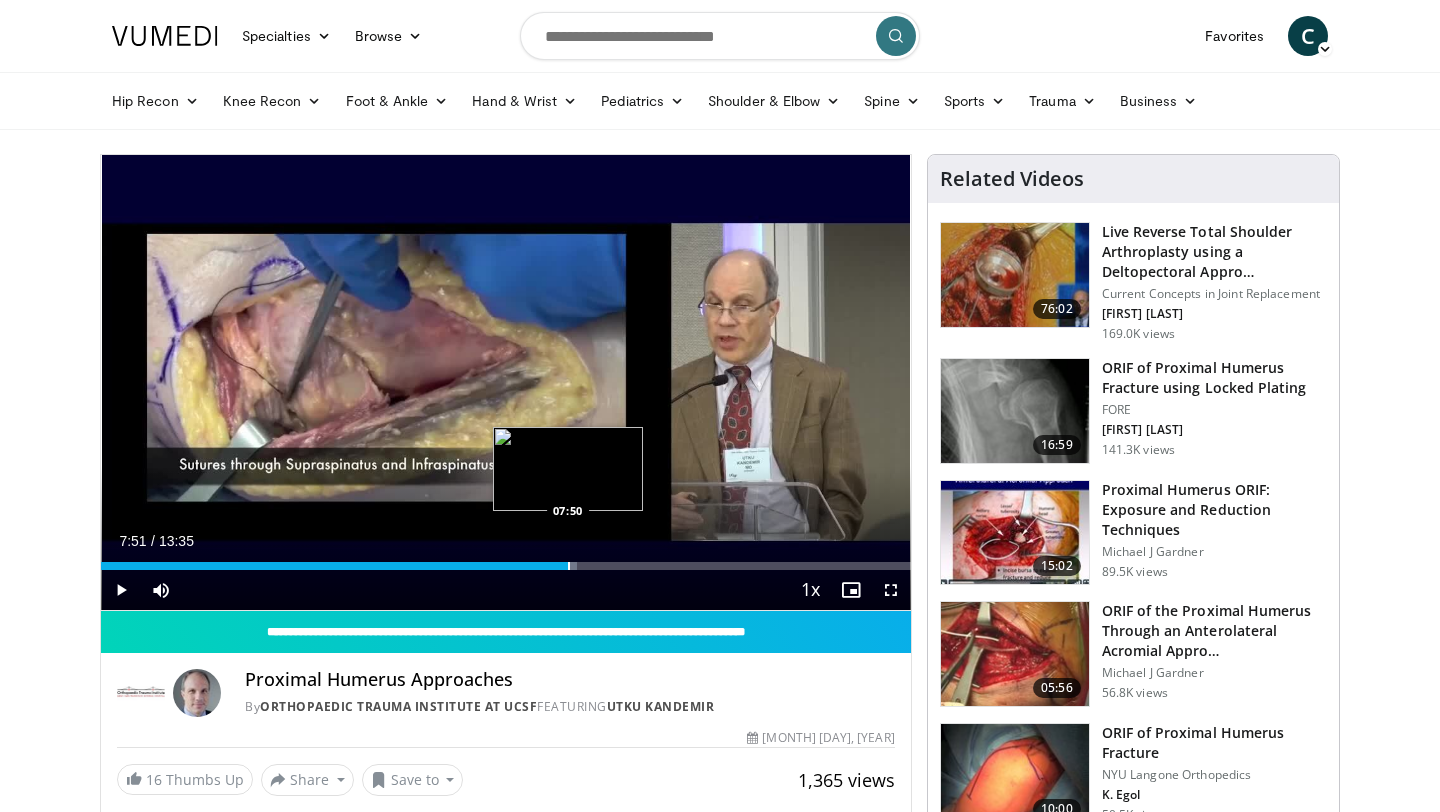 click at bounding box center [569, 566] 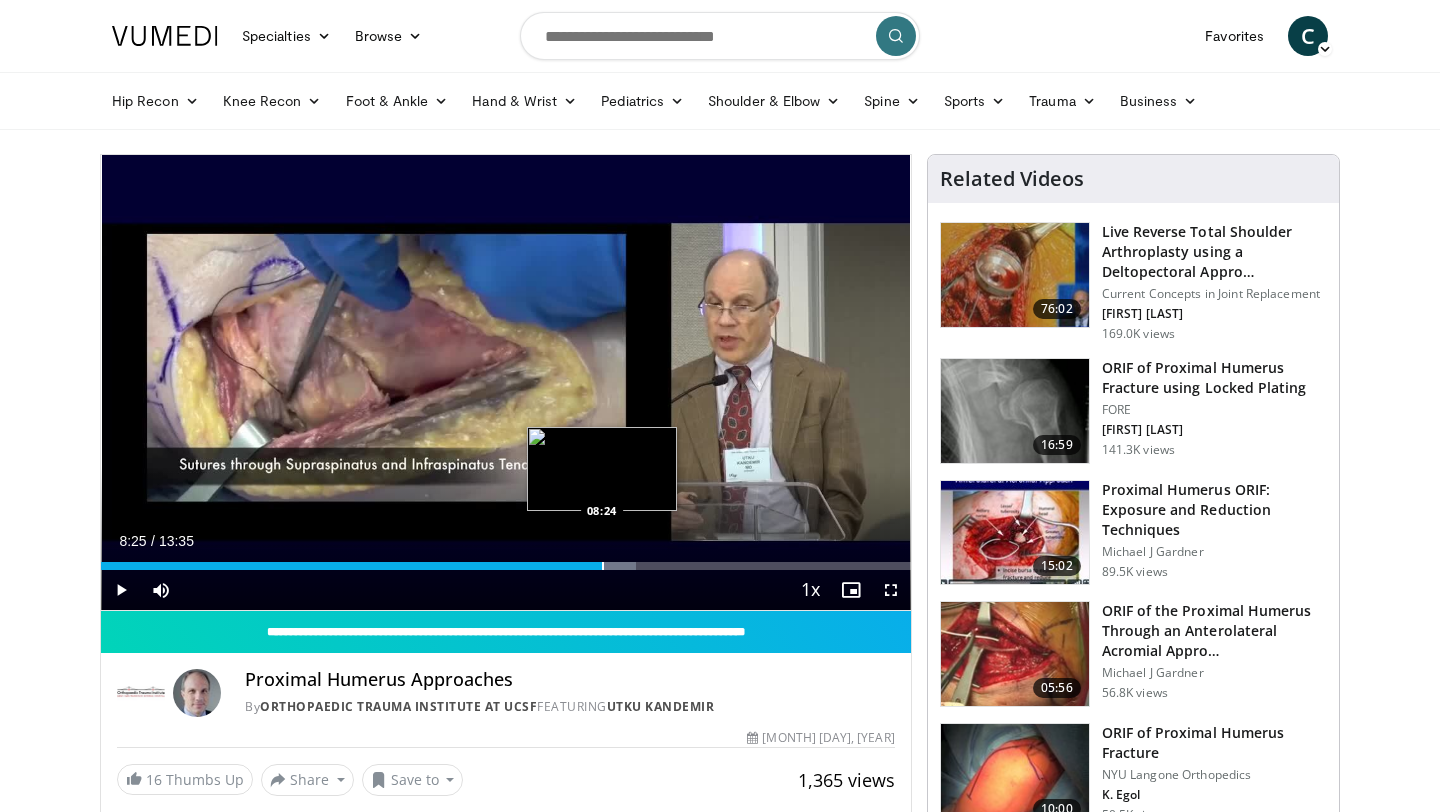 click at bounding box center (603, 566) 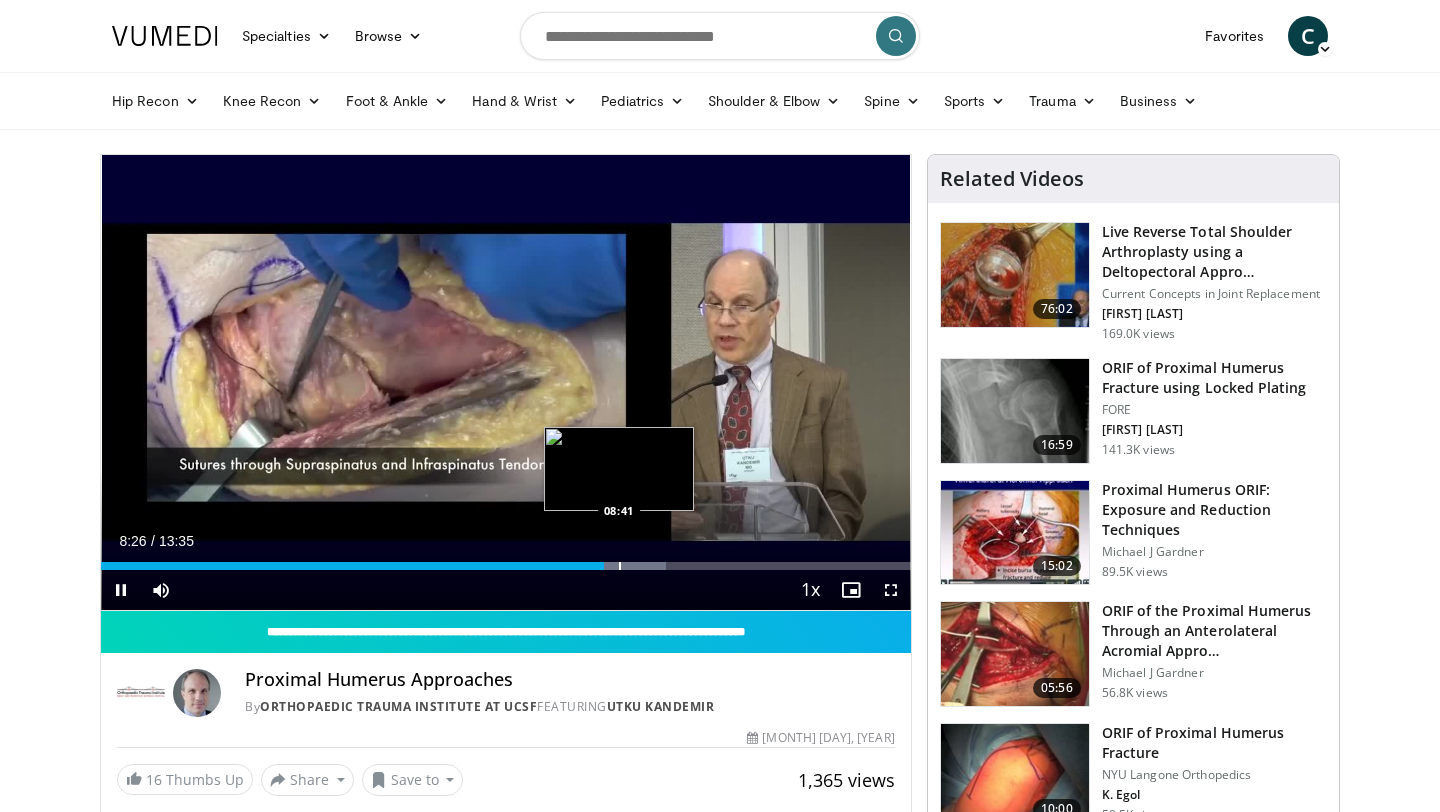 click at bounding box center (620, 566) 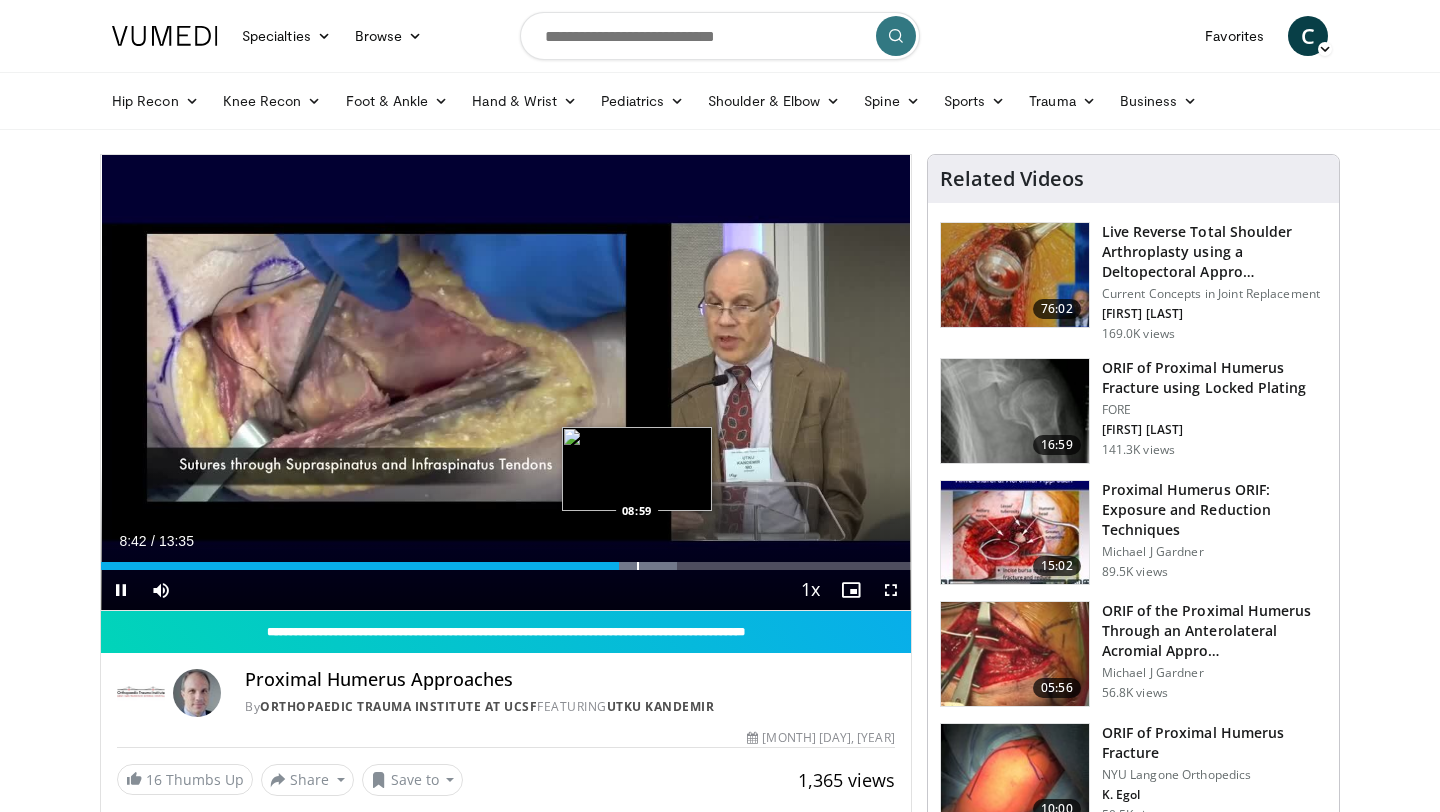 click at bounding box center (638, 566) 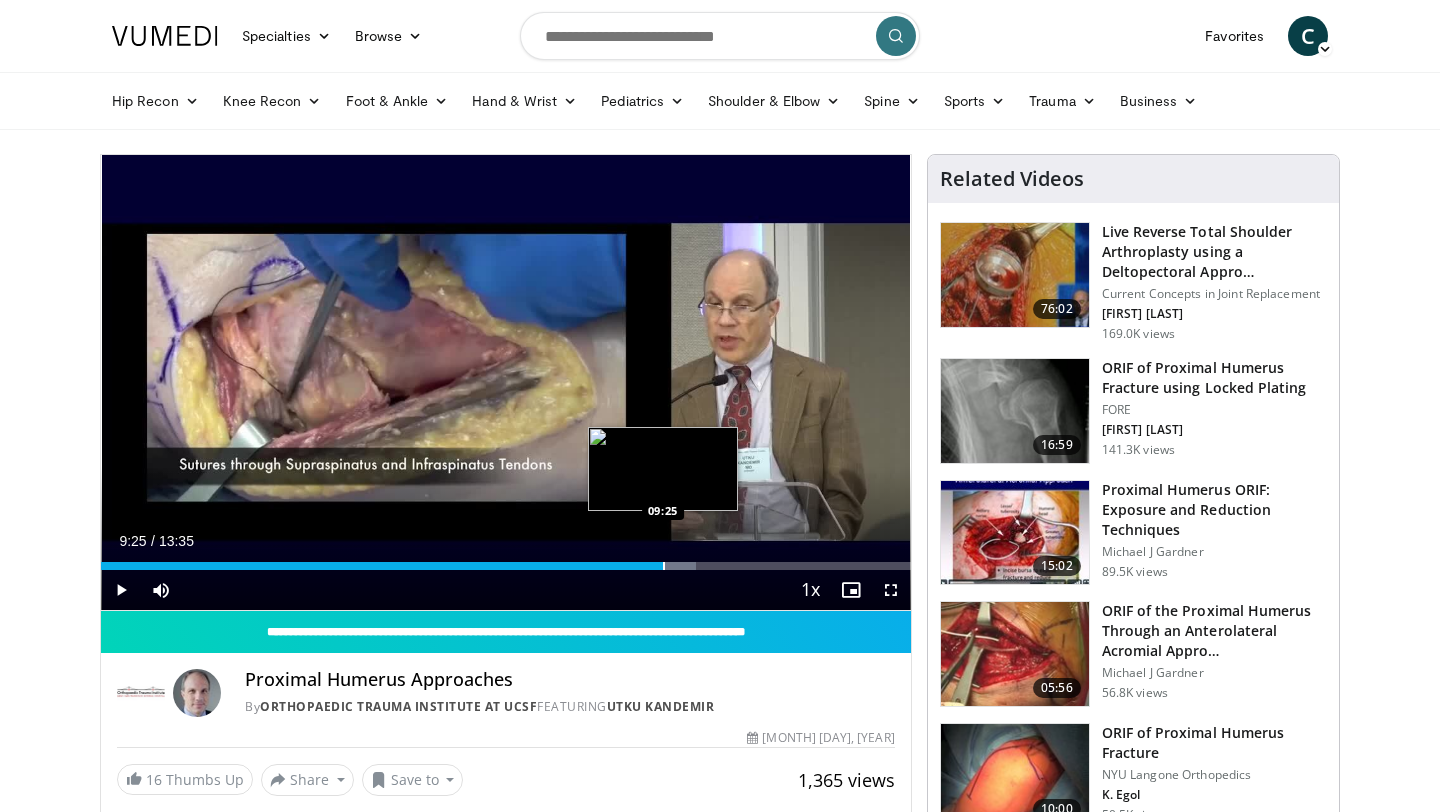 click at bounding box center [664, 566] 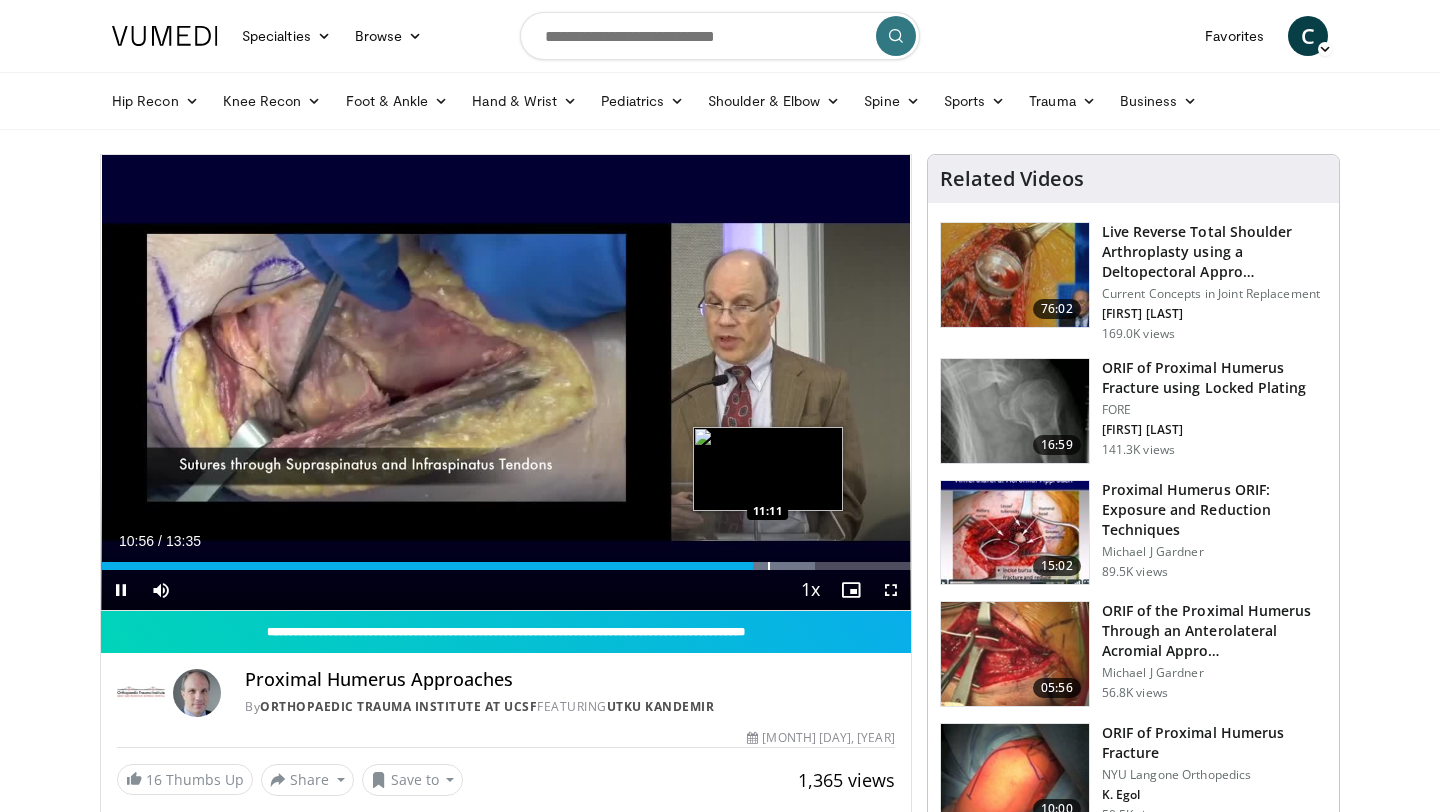click at bounding box center [769, 566] 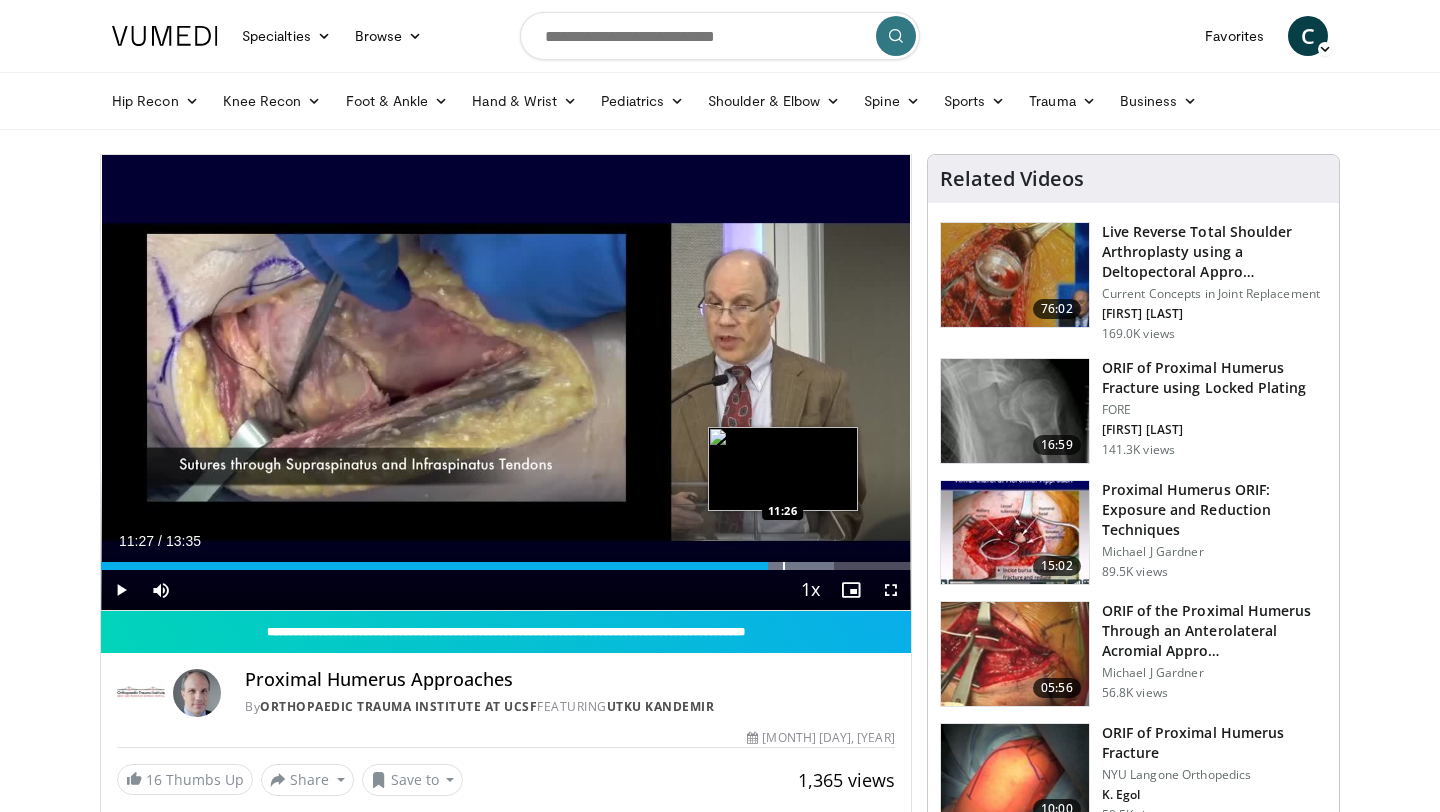 click at bounding box center (784, 566) 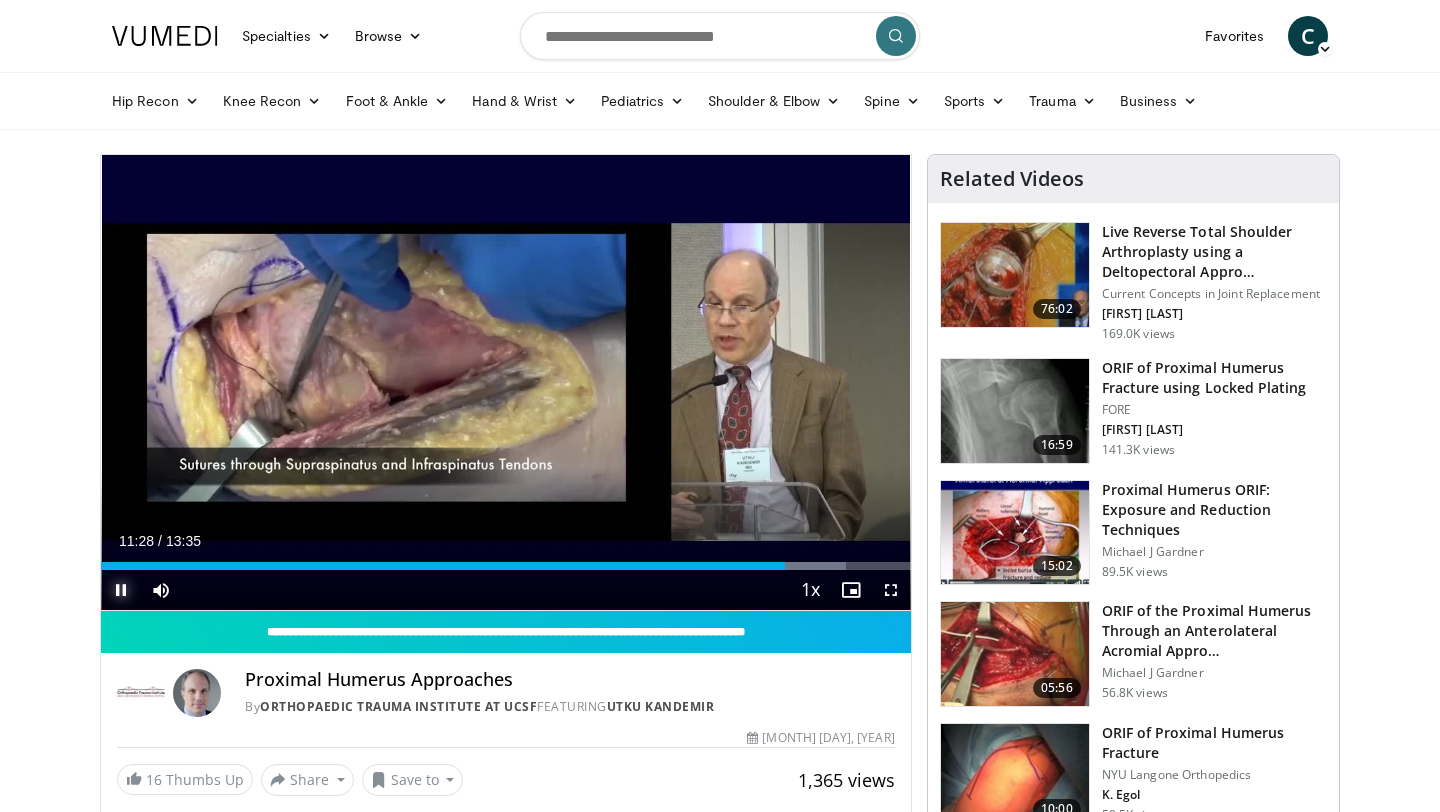 click at bounding box center [121, 590] 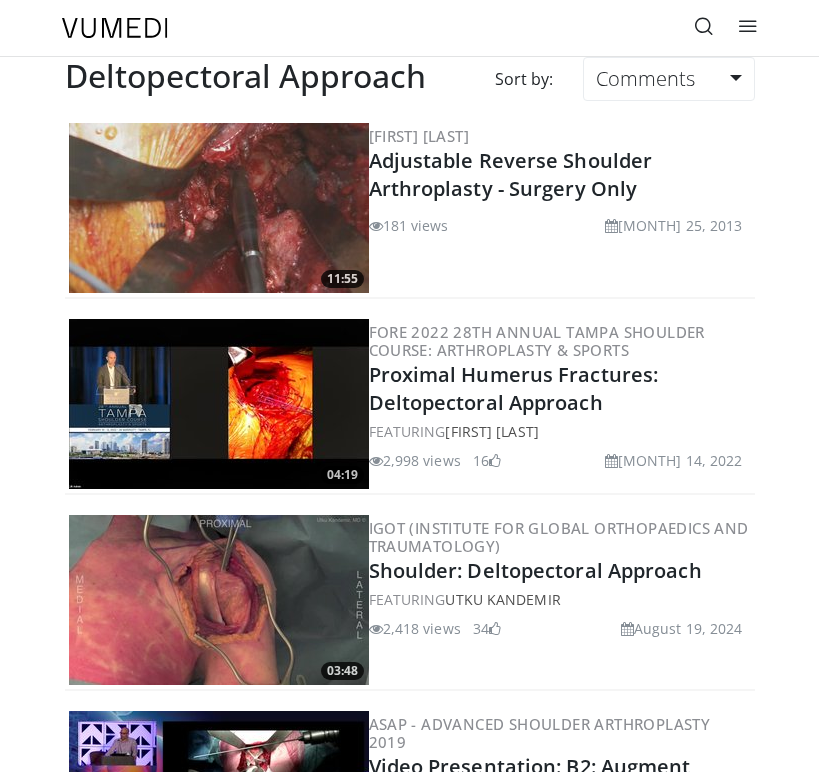 scroll, scrollTop: 0, scrollLeft: 0, axis: both 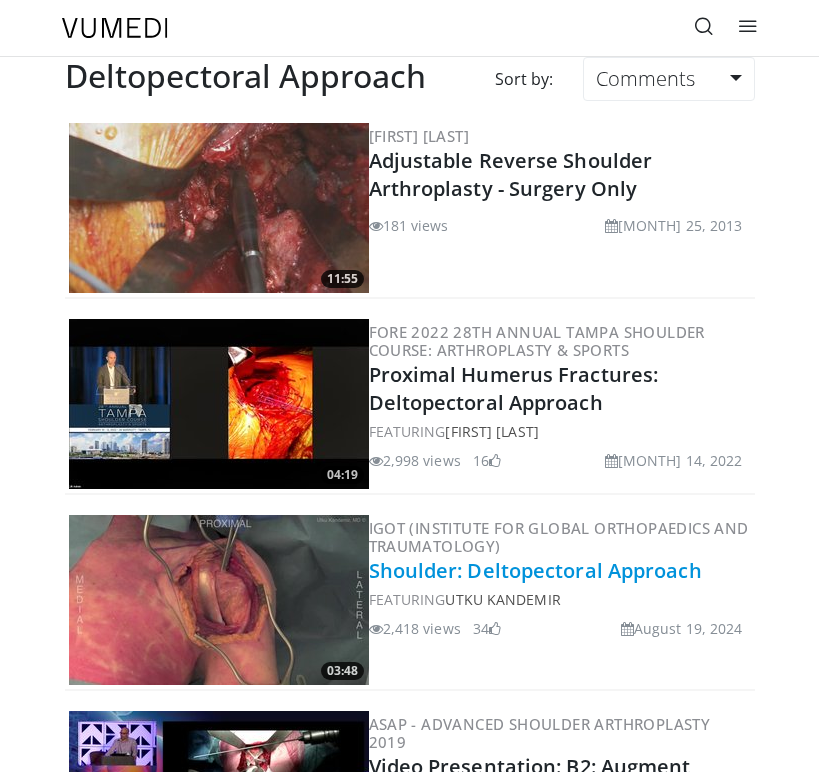 click on "Shoulder: Deltopectoral Approach" at bounding box center (535, 570) 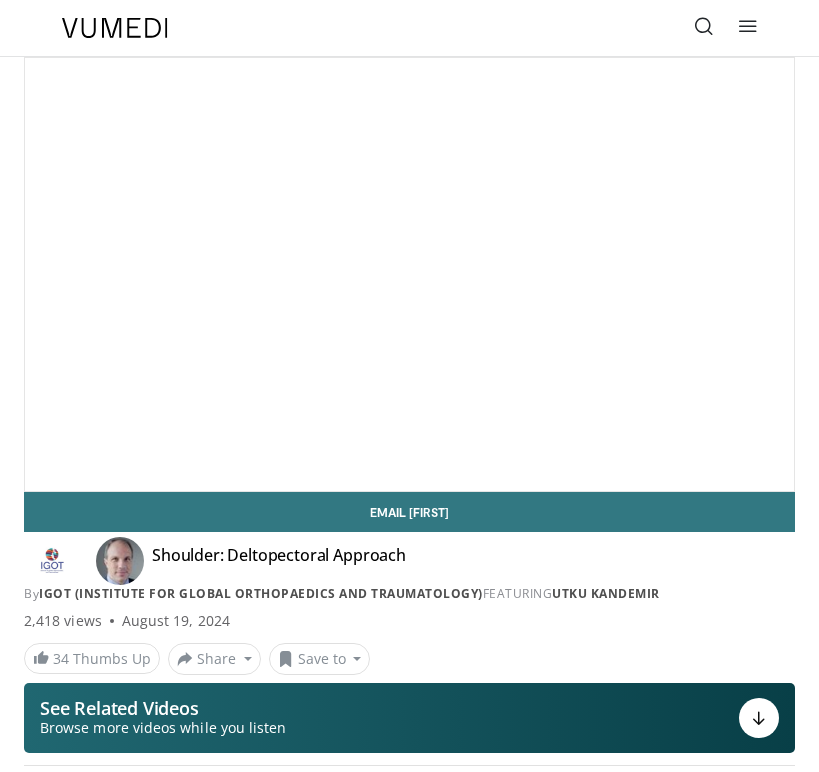 scroll, scrollTop: 0, scrollLeft: 0, axis: both 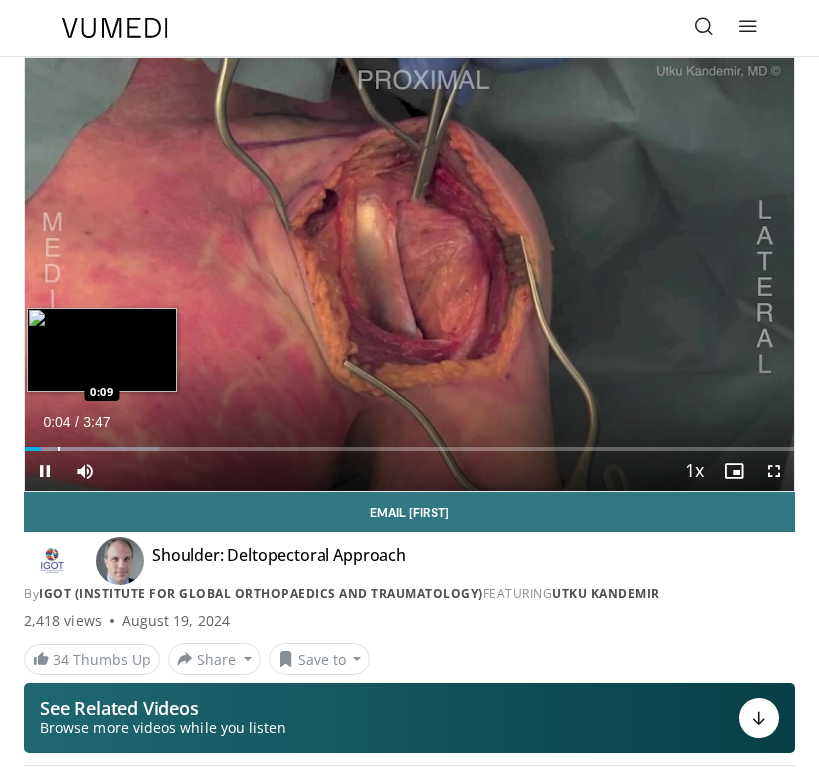 click on "Loaded :  17.45% 0:04 0:09" at bounding box center [409, 441] 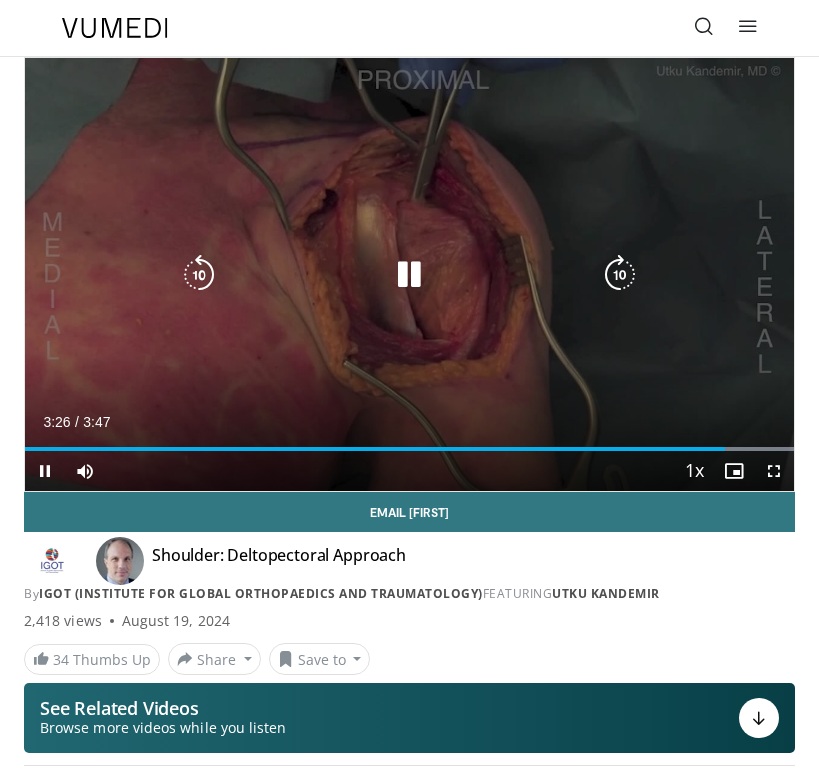 click at bounding box center (409, 275) 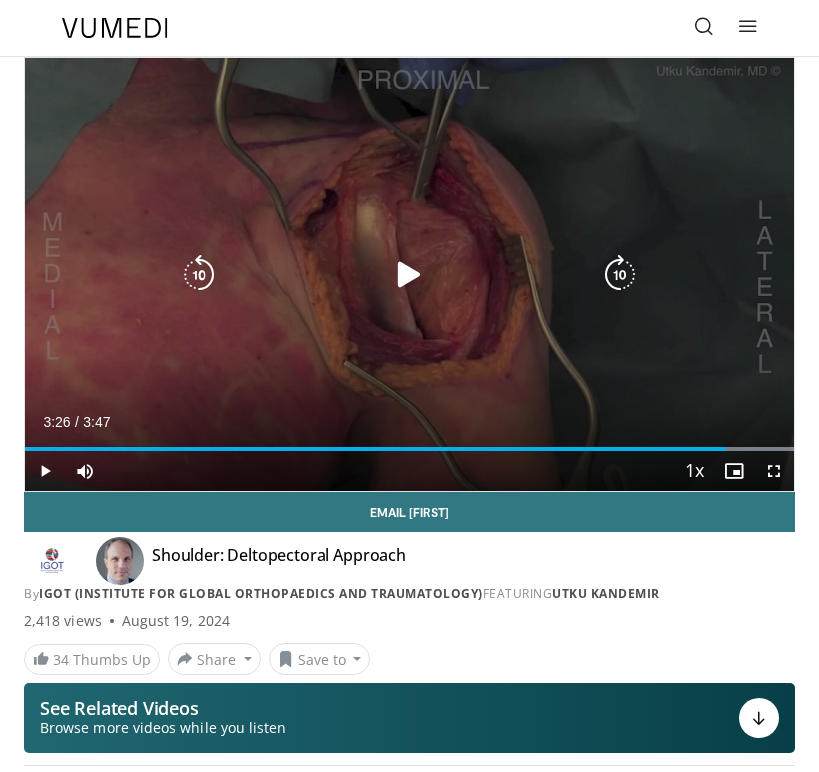 click at bounding box center (409, 275) 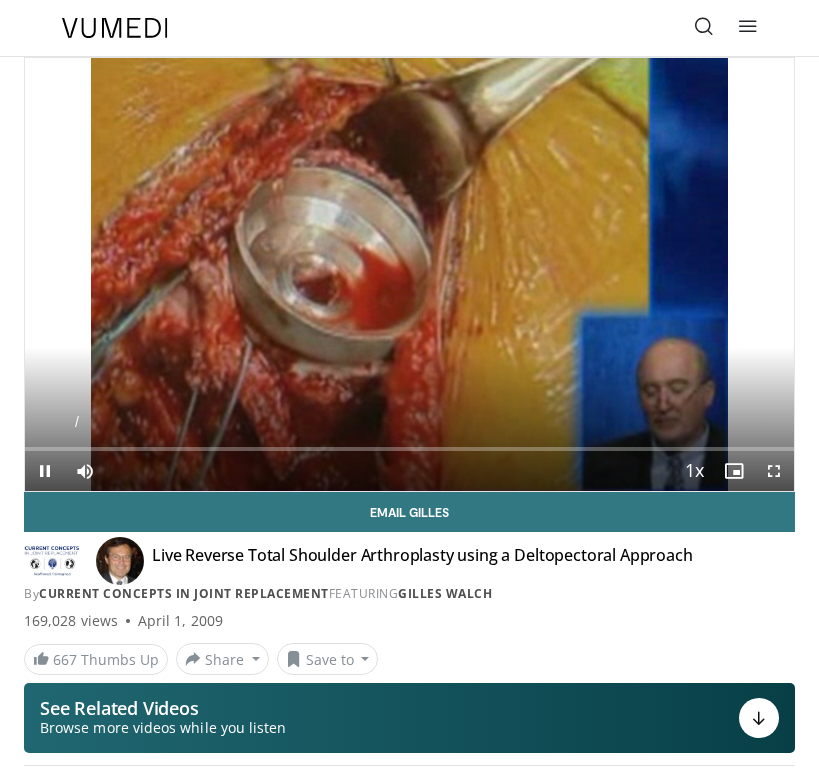scroll, scrollTop: 0, scrollLeft: 0, axis: both 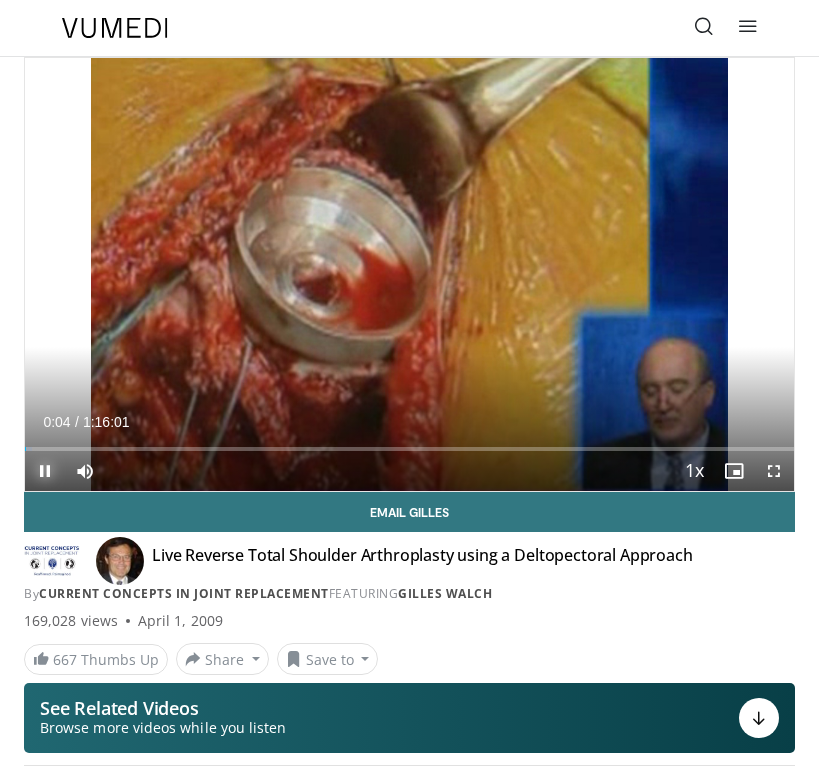 click at bounding box center [45, 471] 